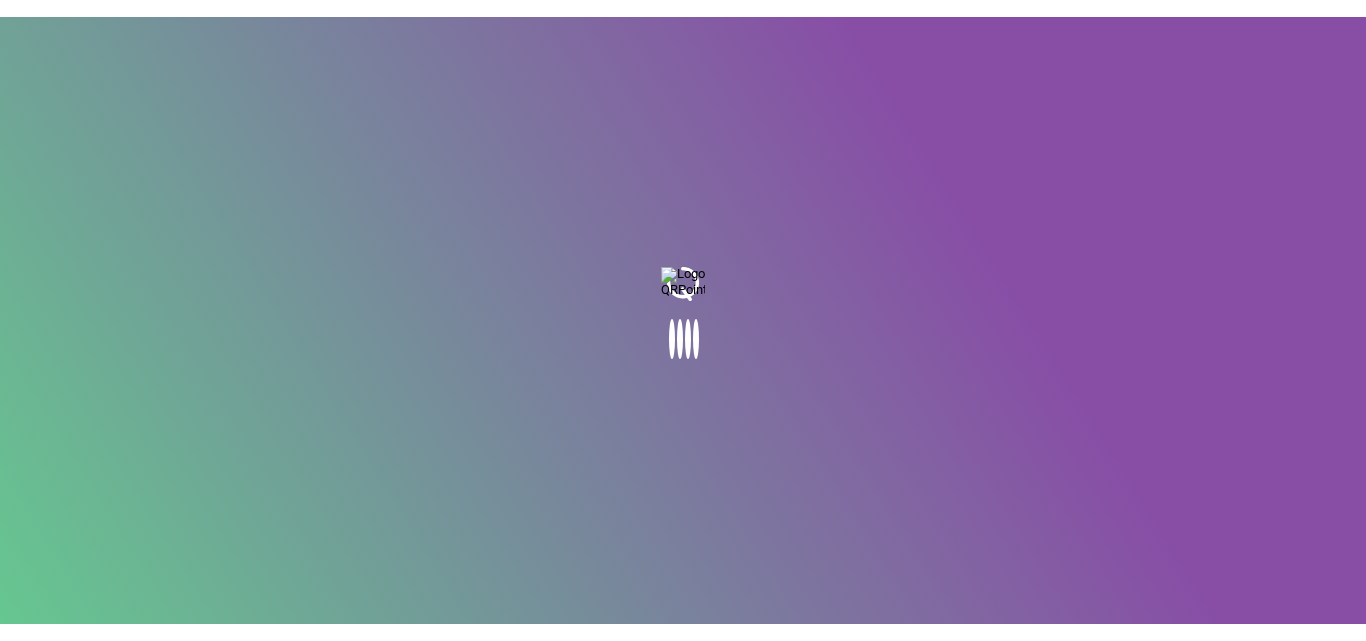 scroll, scrollTop: 0, scrollLeft: 0, axis: both 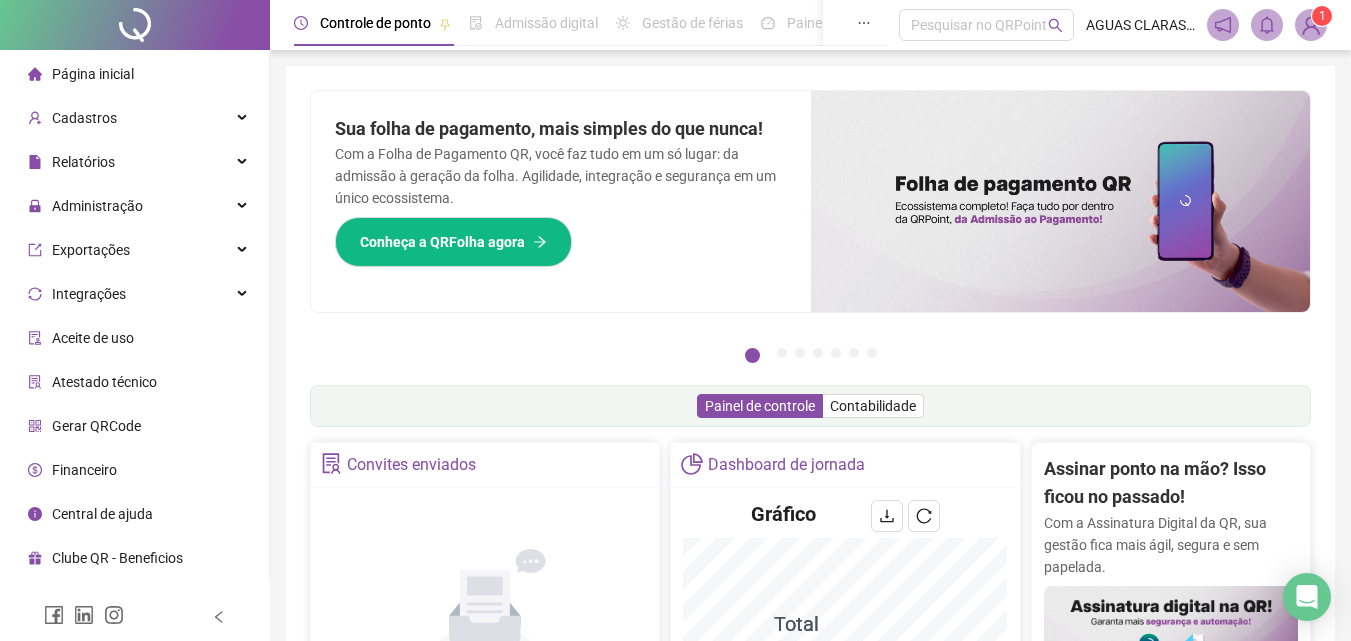 click on "Página inicial" at bounding box center (81, 74) 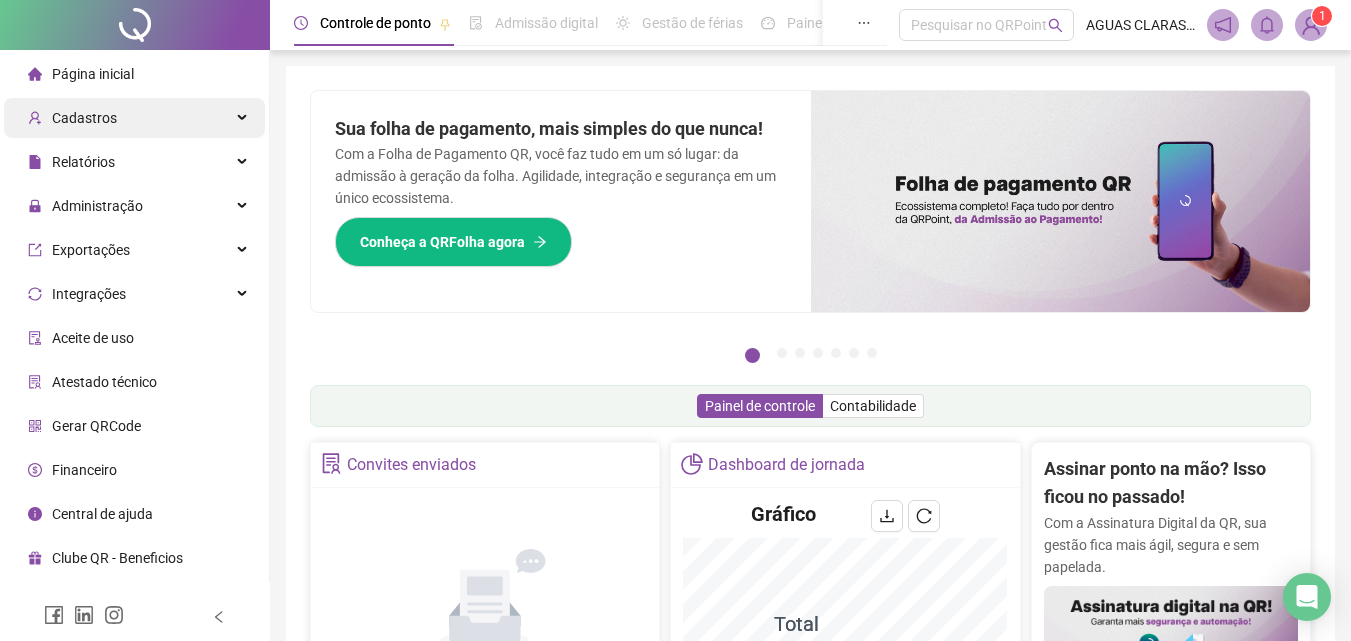 click on "Cadastros" at bounding box center (84, 118) 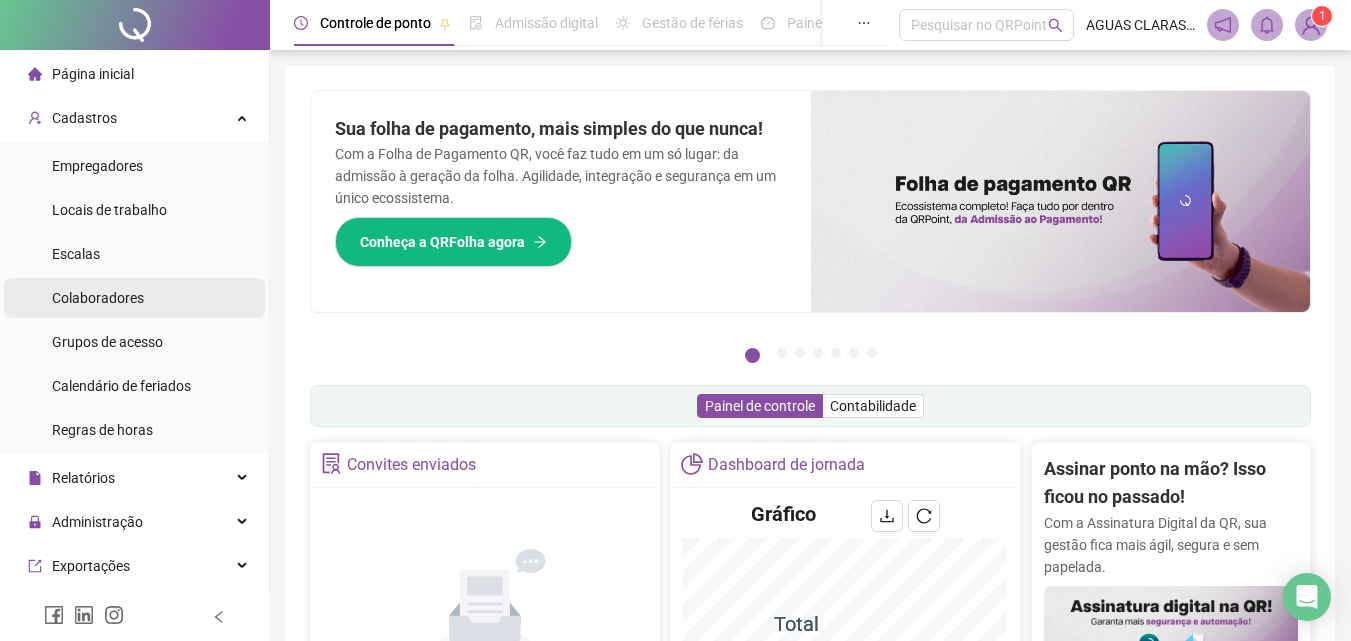 click on "Colaboradores" at bounding box center (98, 298) 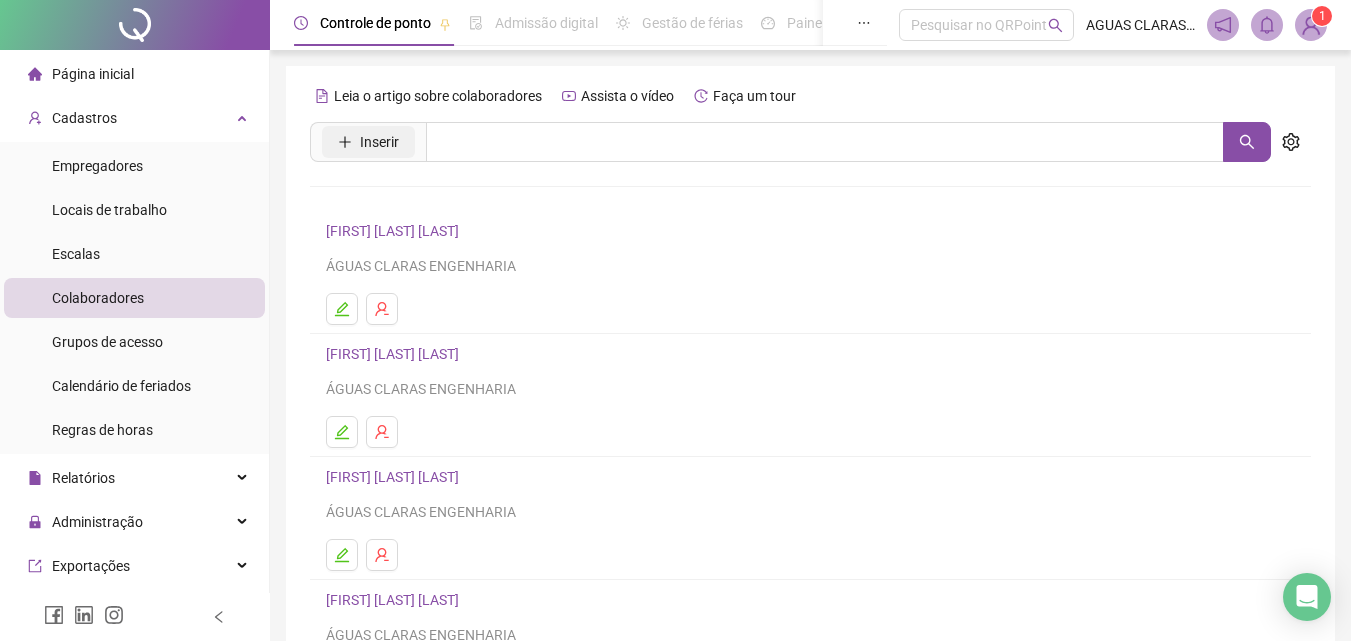 click on "Inserir" at bounding box center (379, 142) 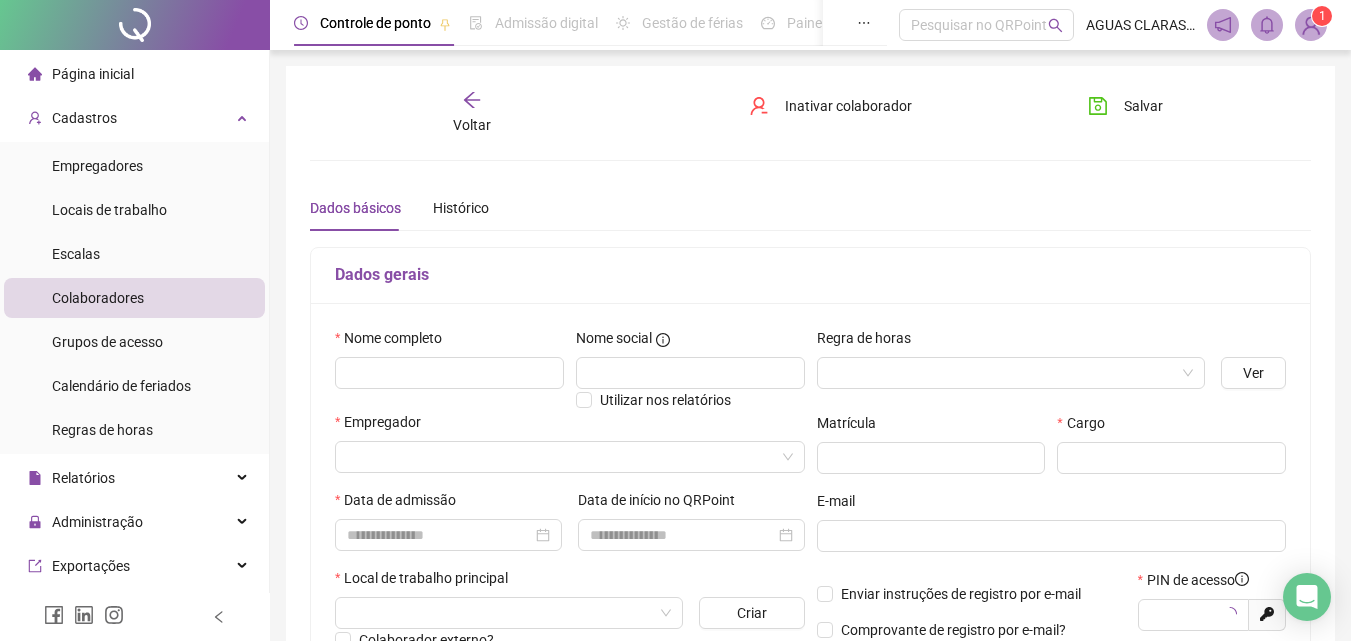 type on "*****" 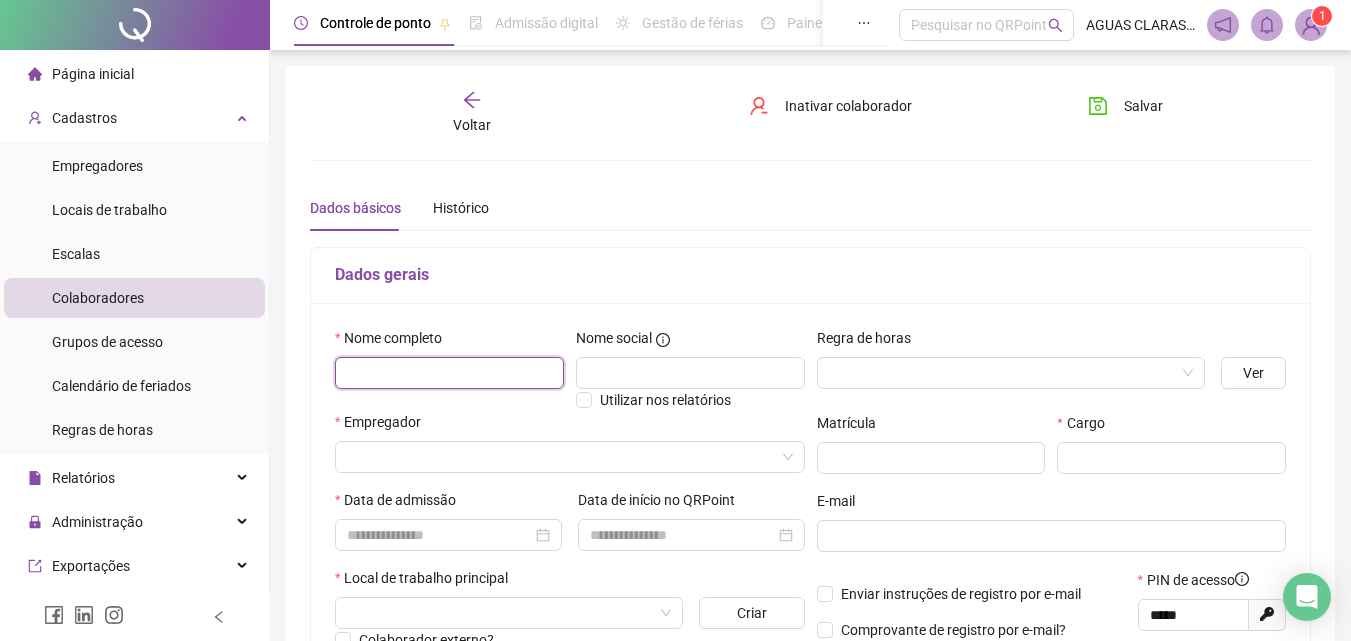 click at bounding box center (449, 373) 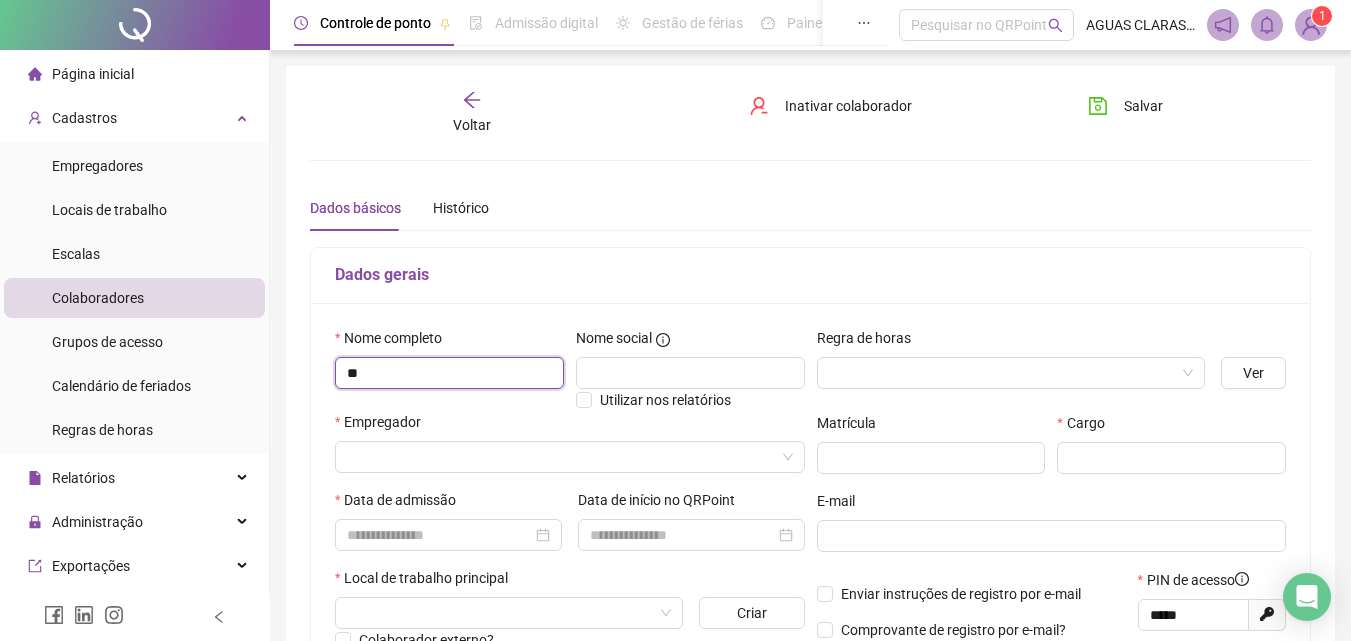 type on "*" 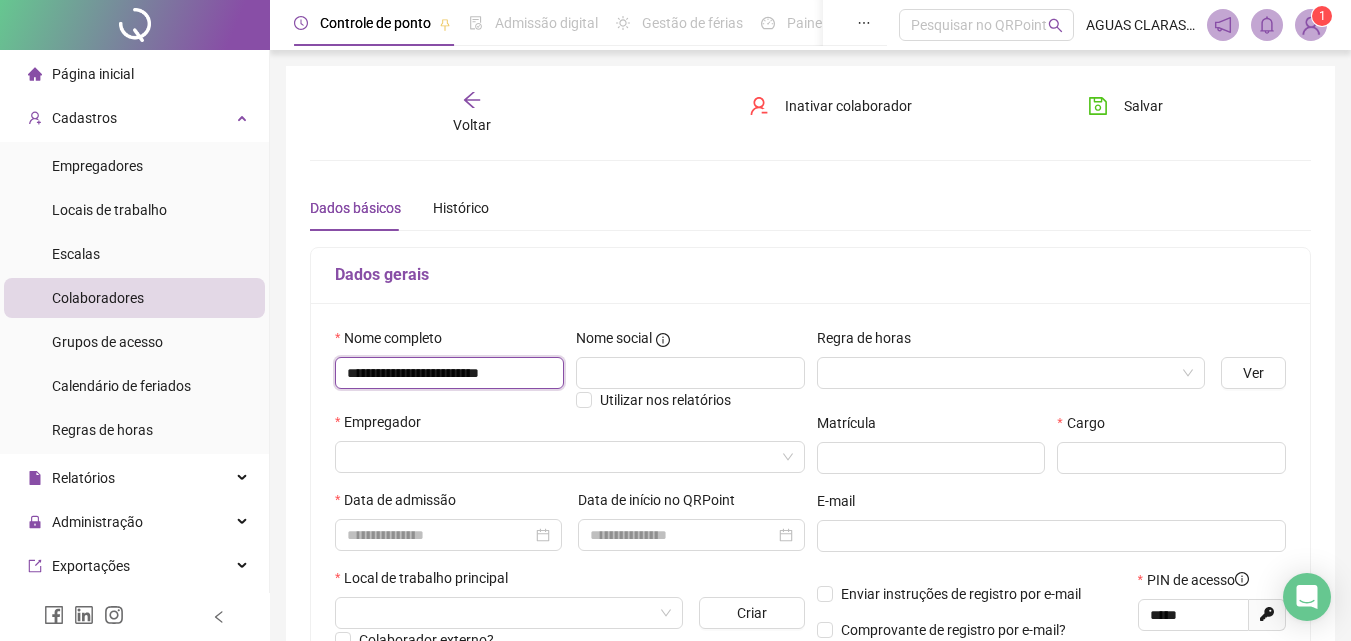 scroll, scrollTop: 0, scrollLeft: 5, axis: horizontal 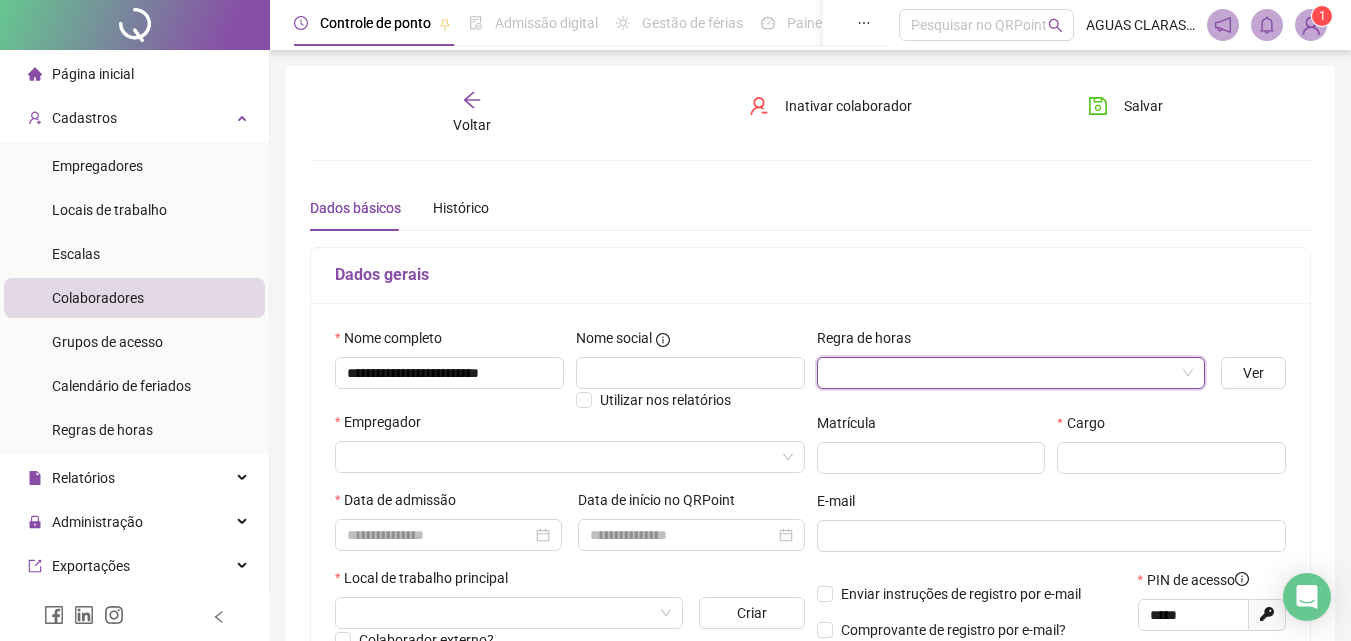 click at bounding box center [1002, 373] 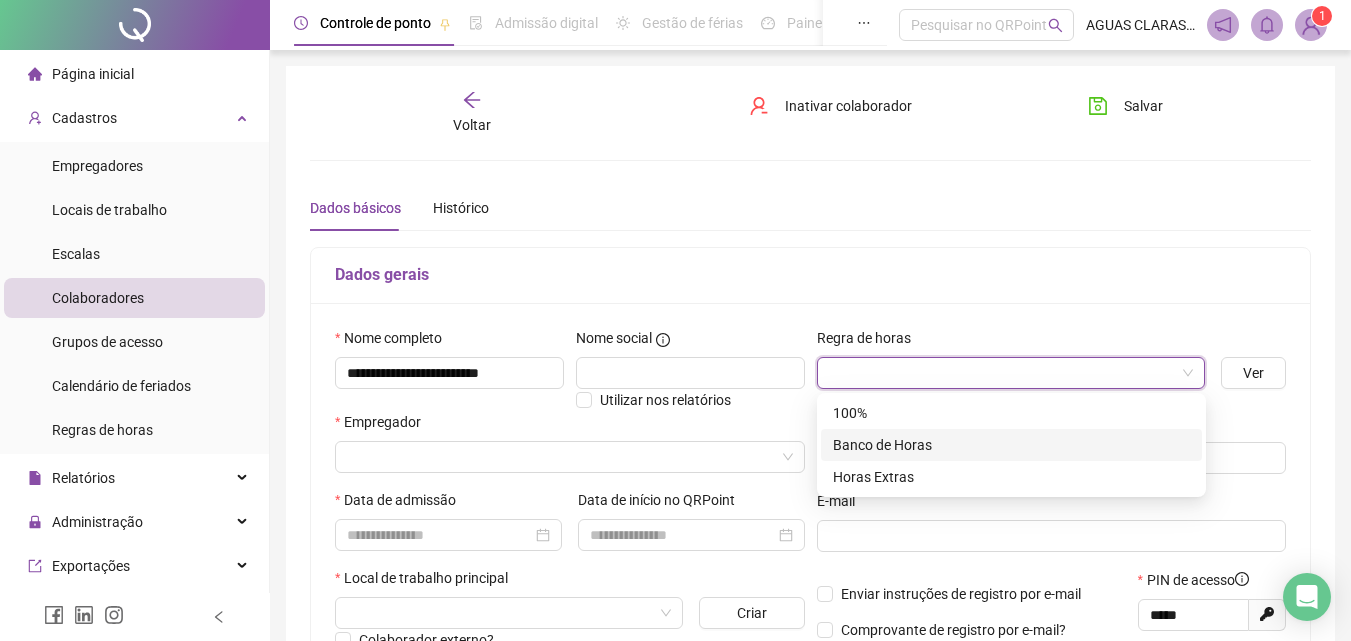 click on "Banco de Horas" at bounding box center [1011, 445] 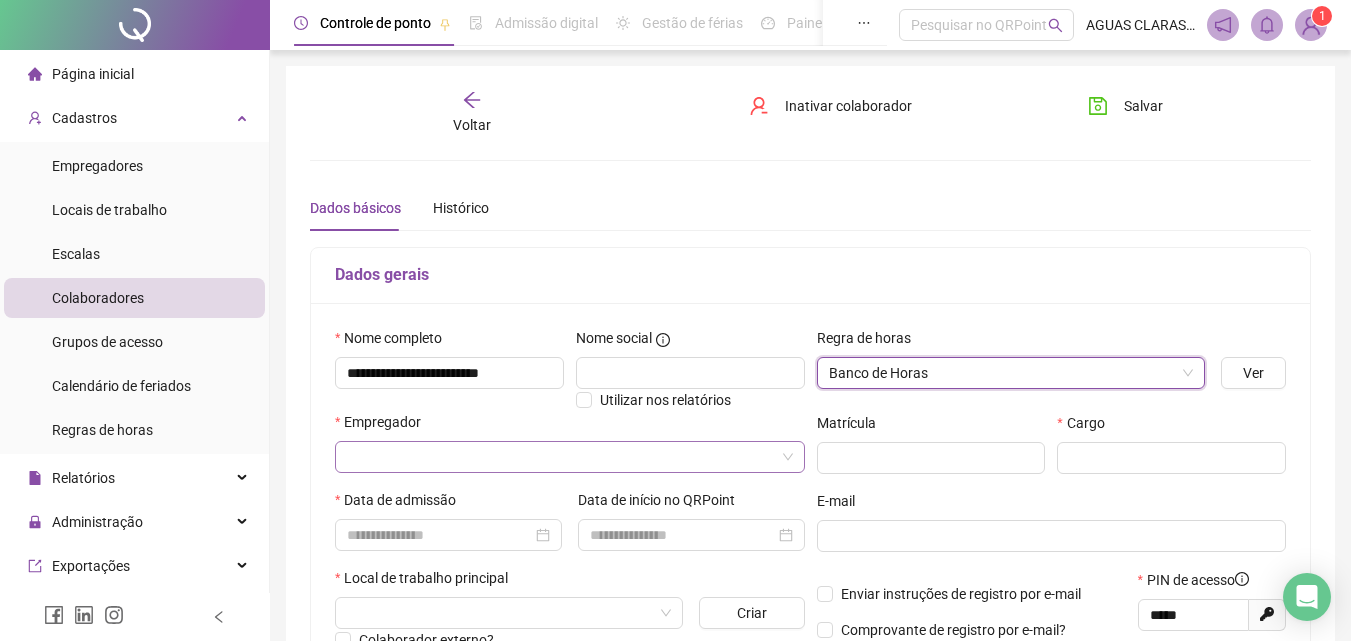 click at bounding box center (570, 457) 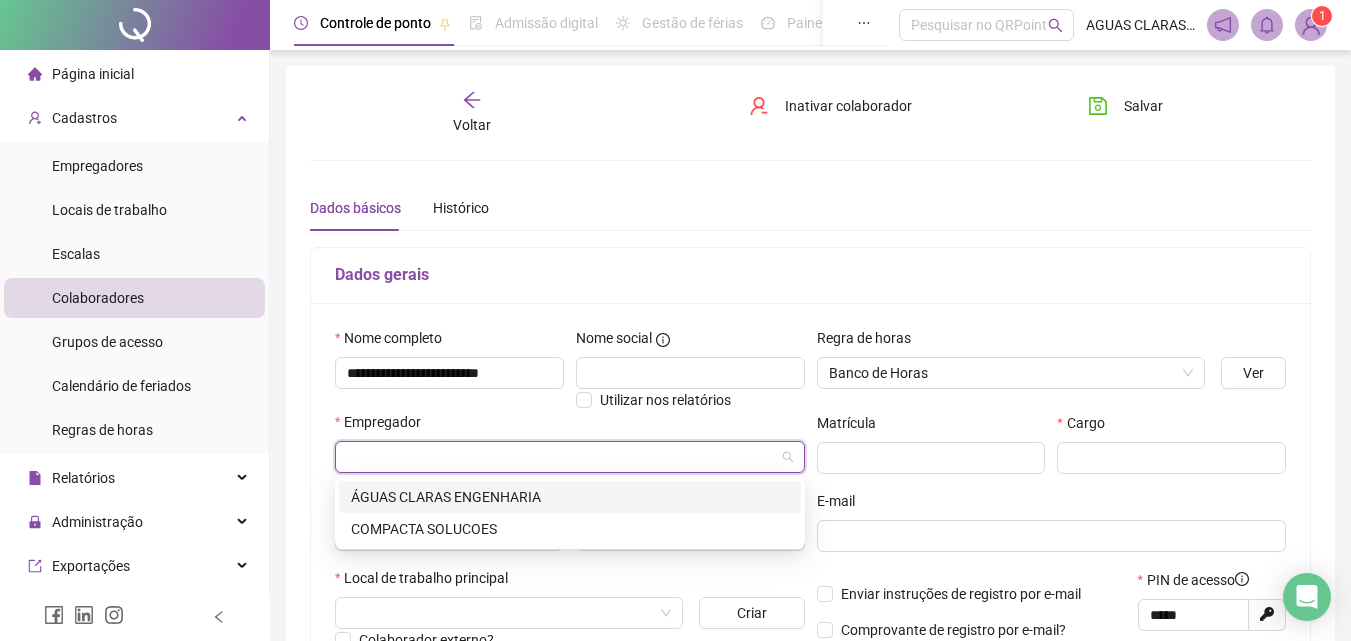 click on "ÁGUAS CLARAS ENGENHARIA" at bounding box center (570, 497) 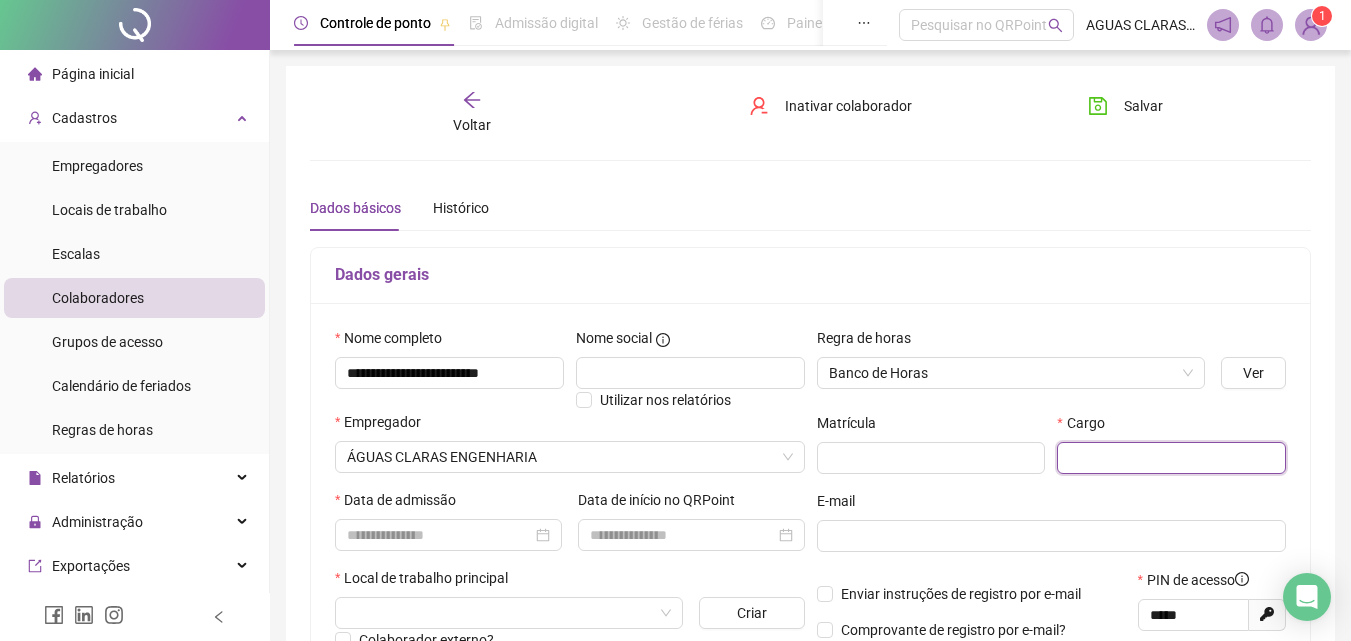 click at bounding box center (1171, 458) 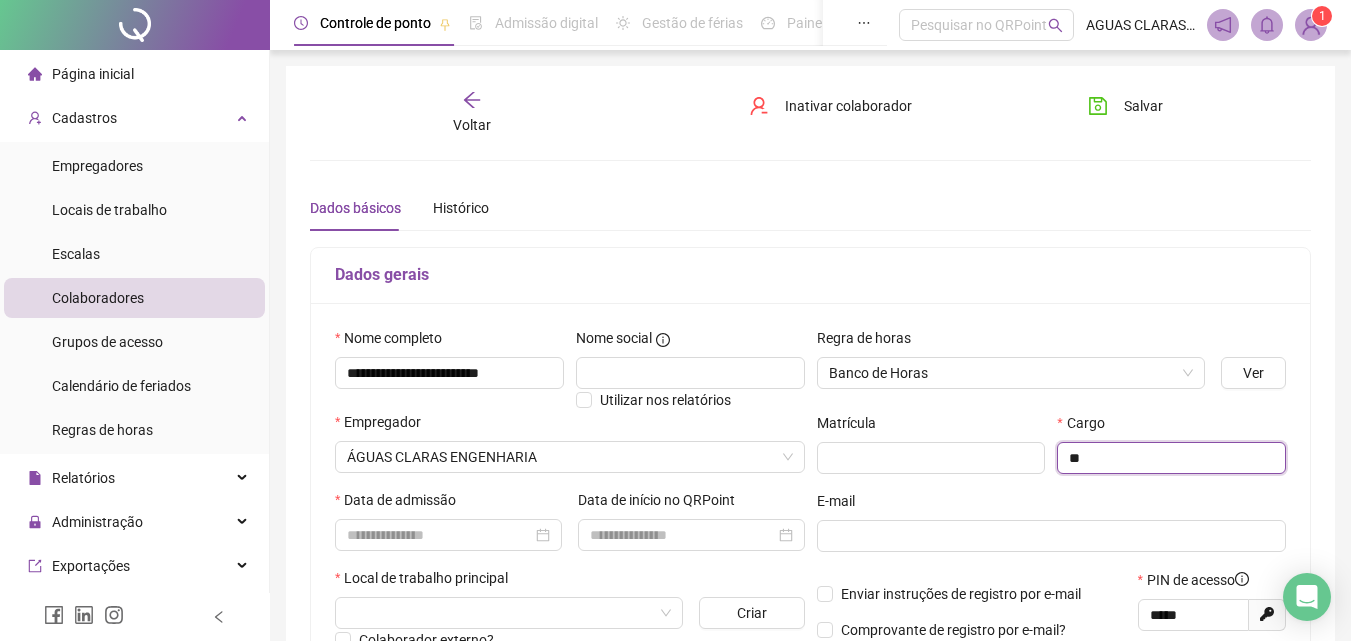 type on "*" 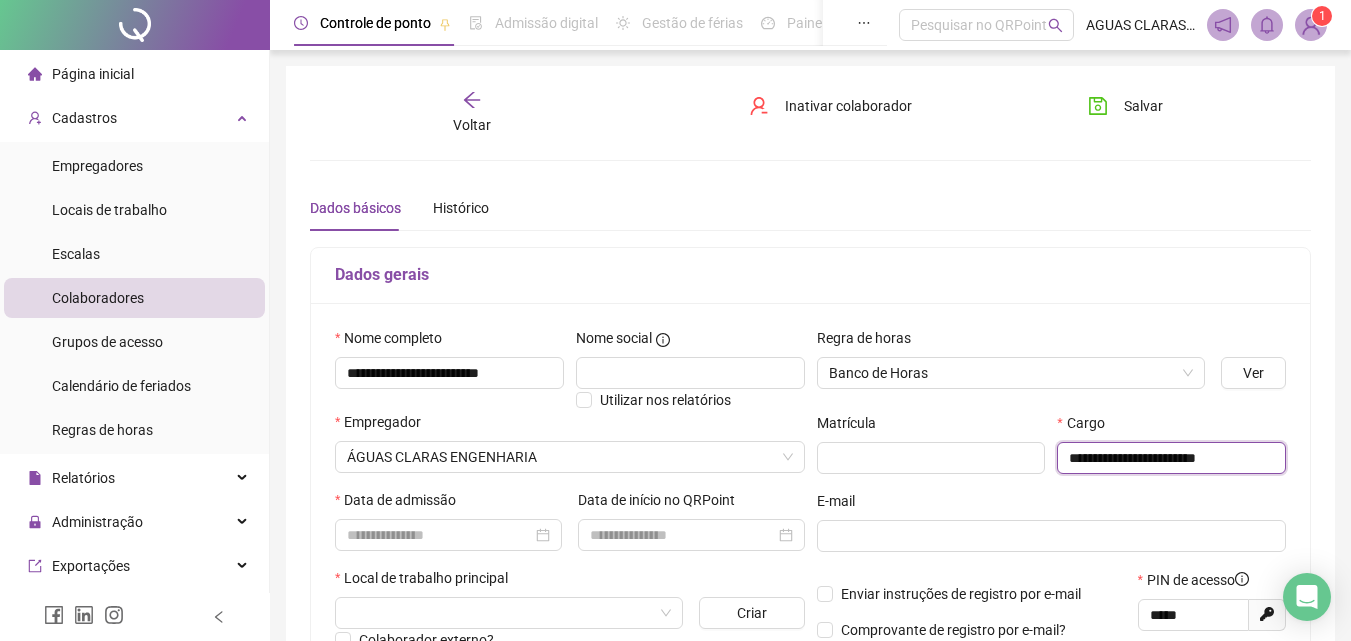 type on "**********" 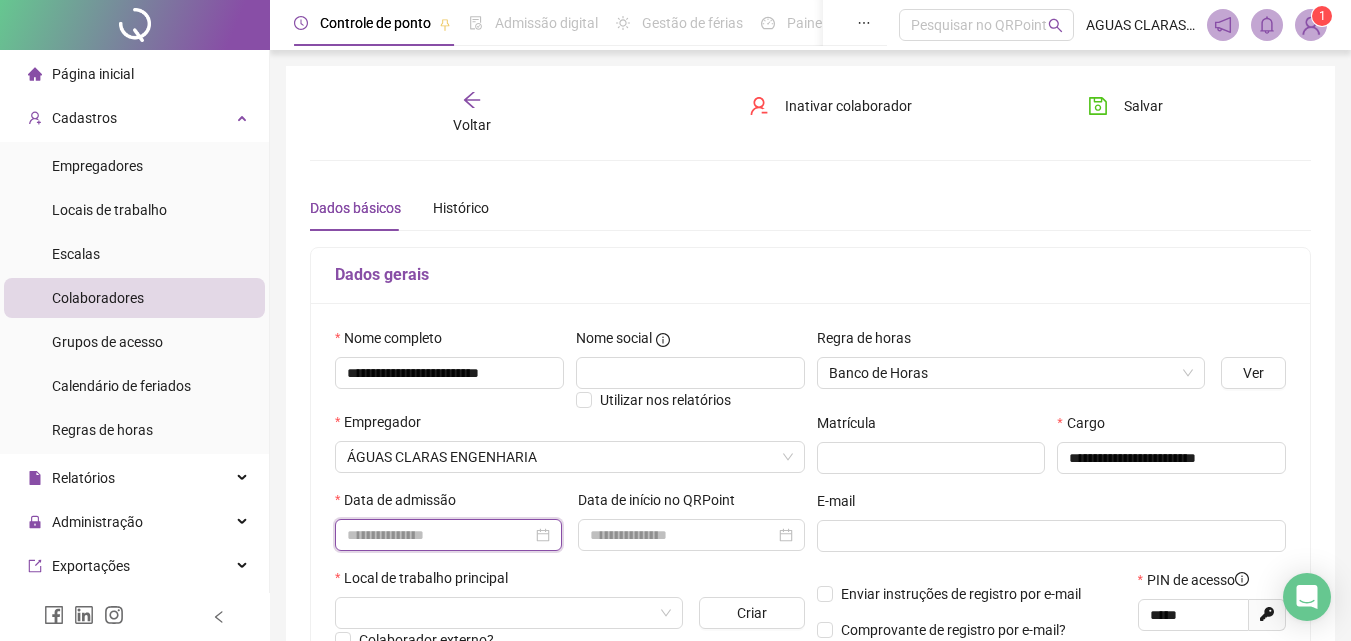 click at bounding box center (439, 535) 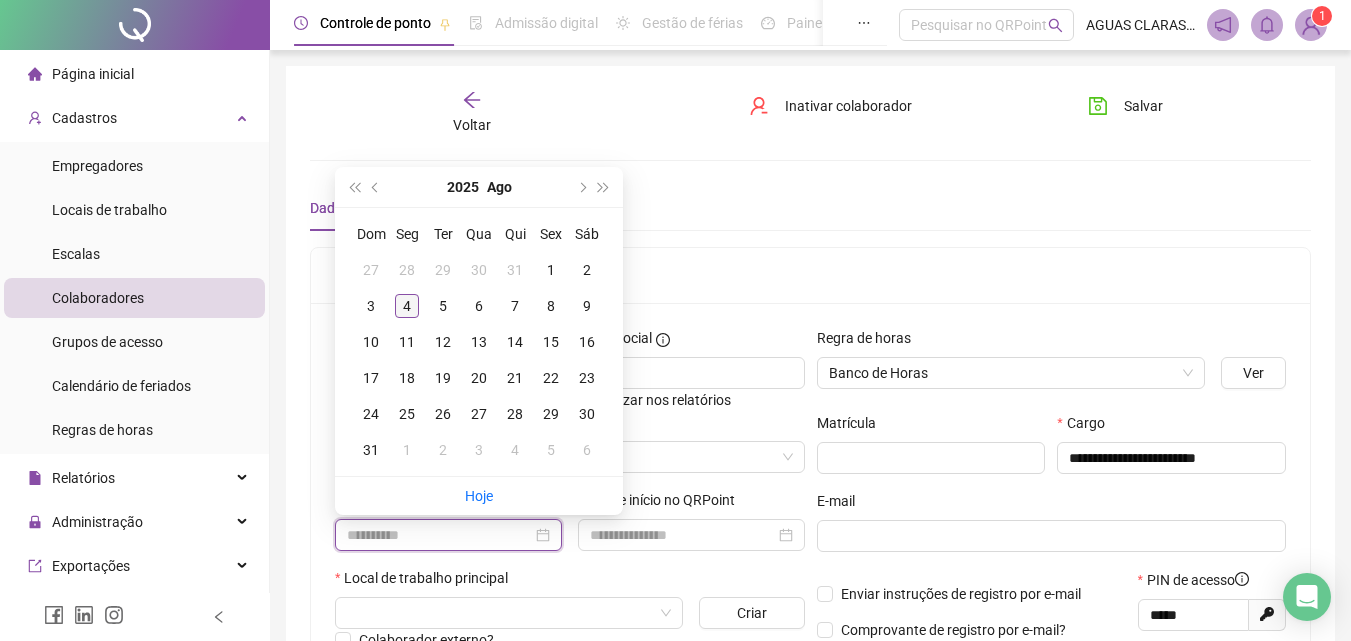 type on "**********" 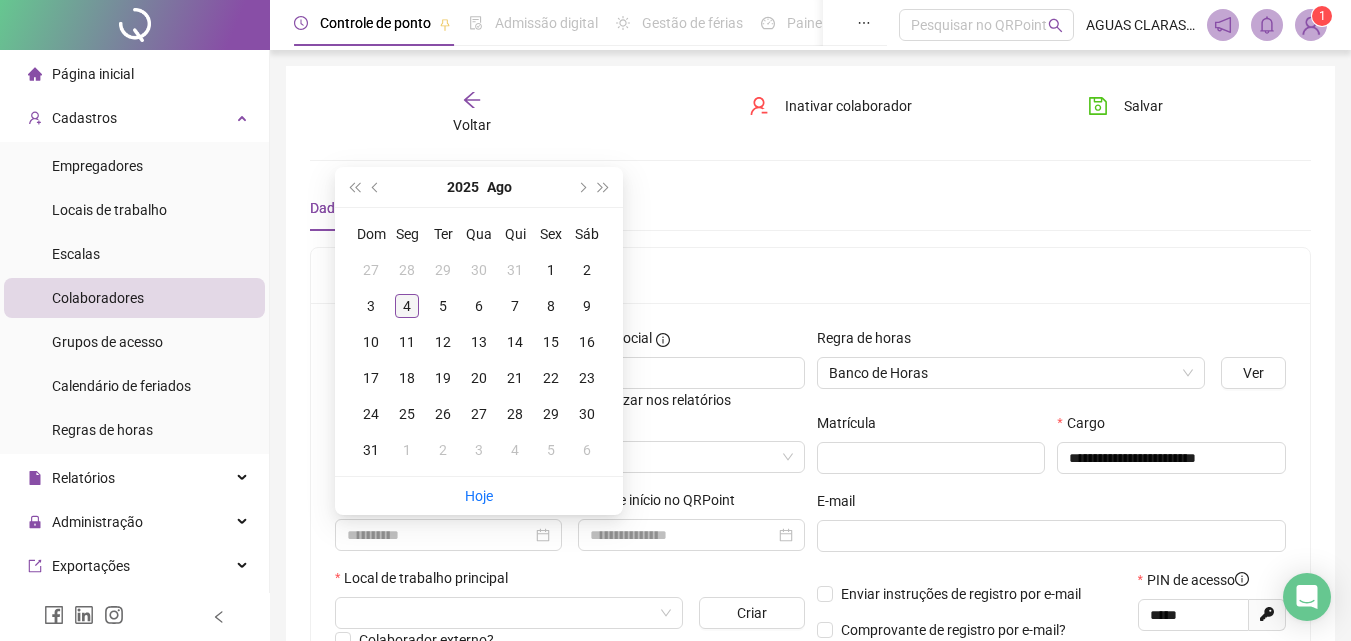 click on "4" at bounding box center [407, 306] 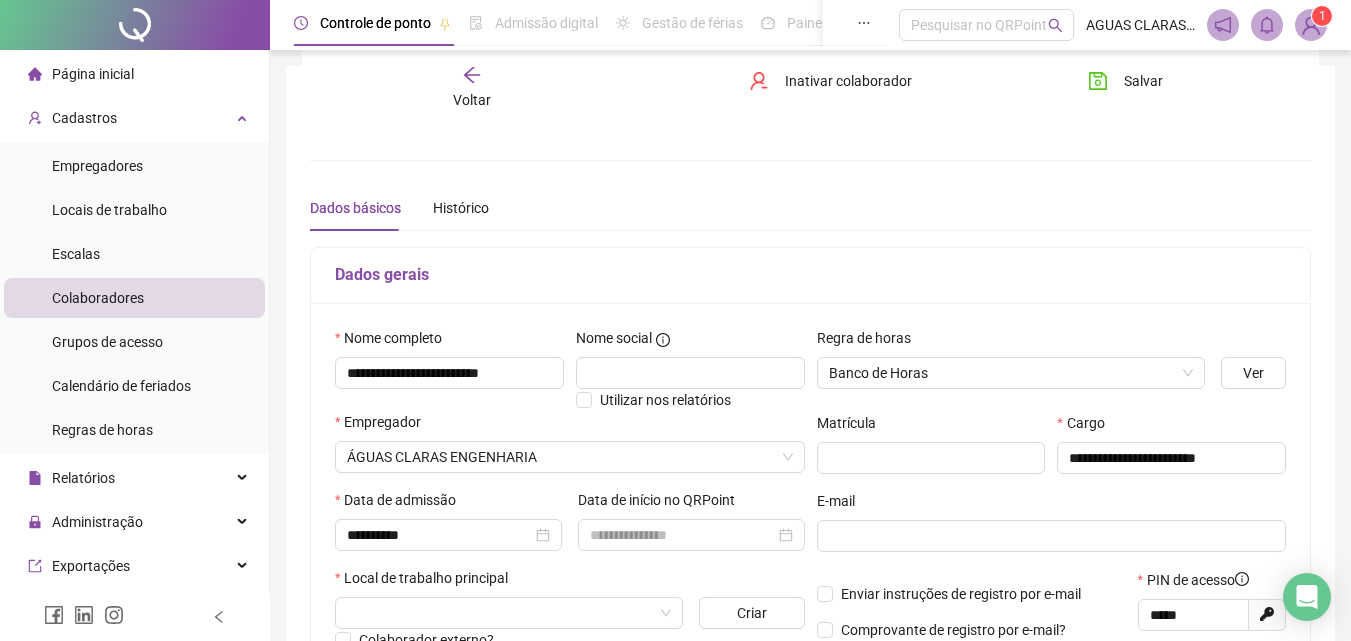 scroll, scrollTop: 200, scrollLeft: 0, axis: vertical 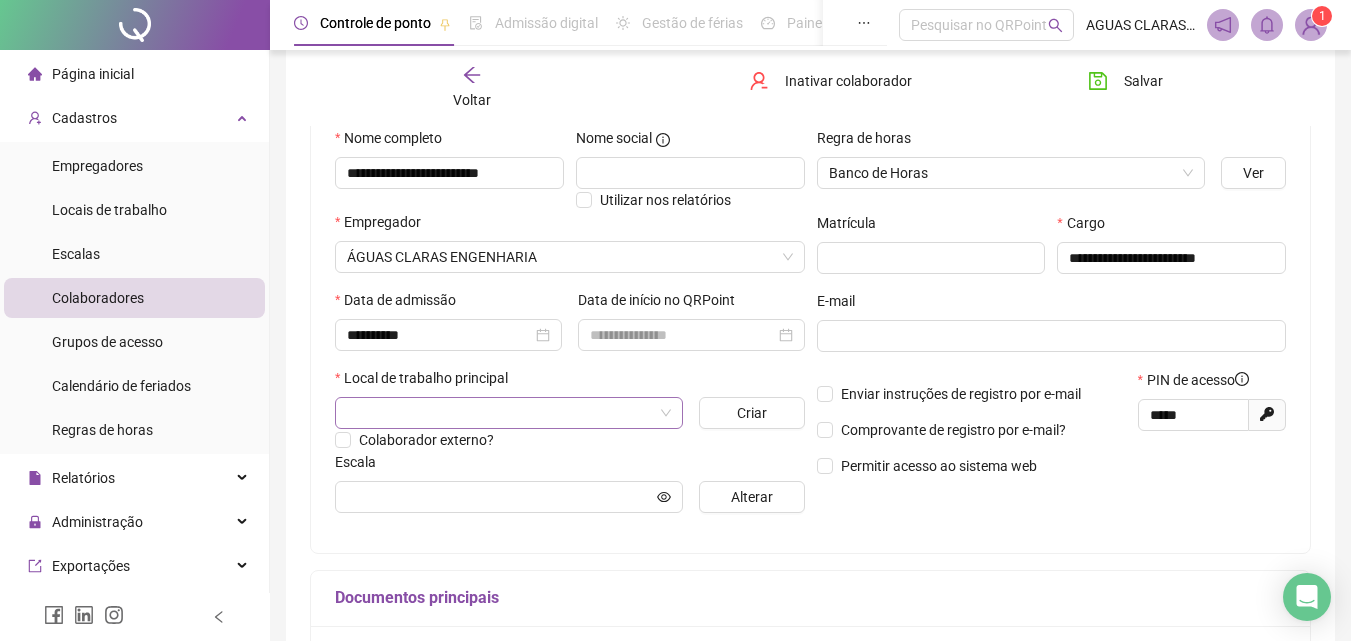 click at bounding box center [500, 413] 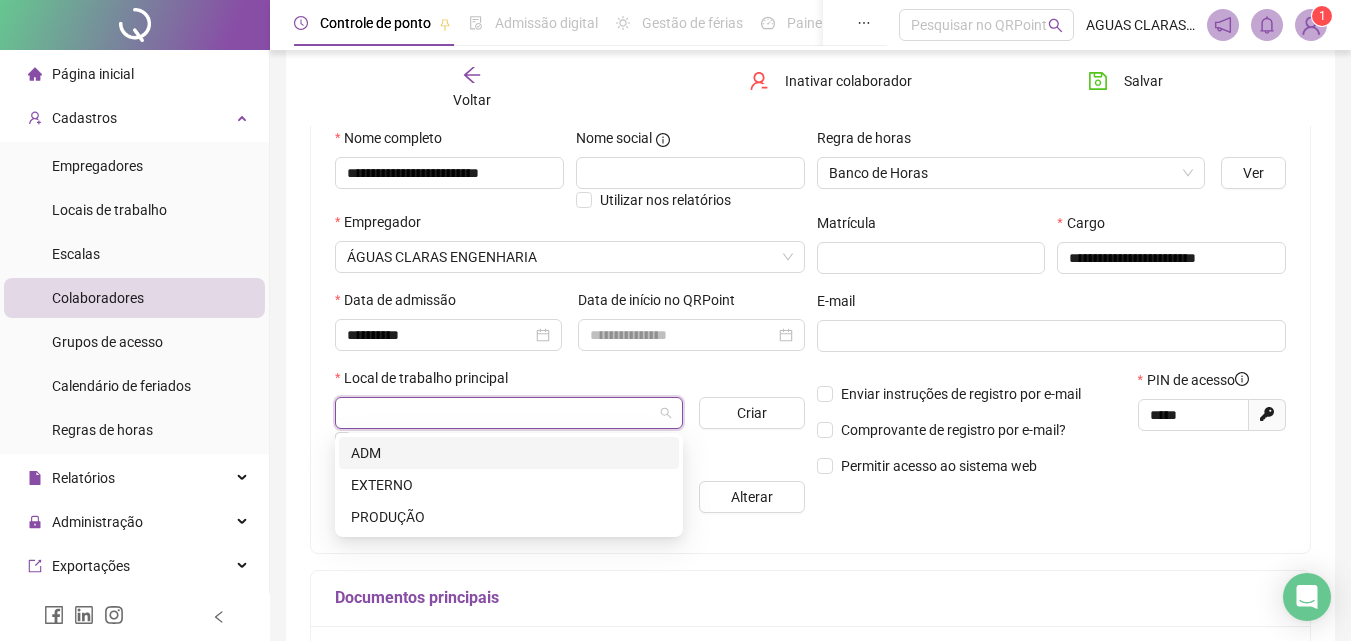 click on "ADM" at bounding box center [509, 453] 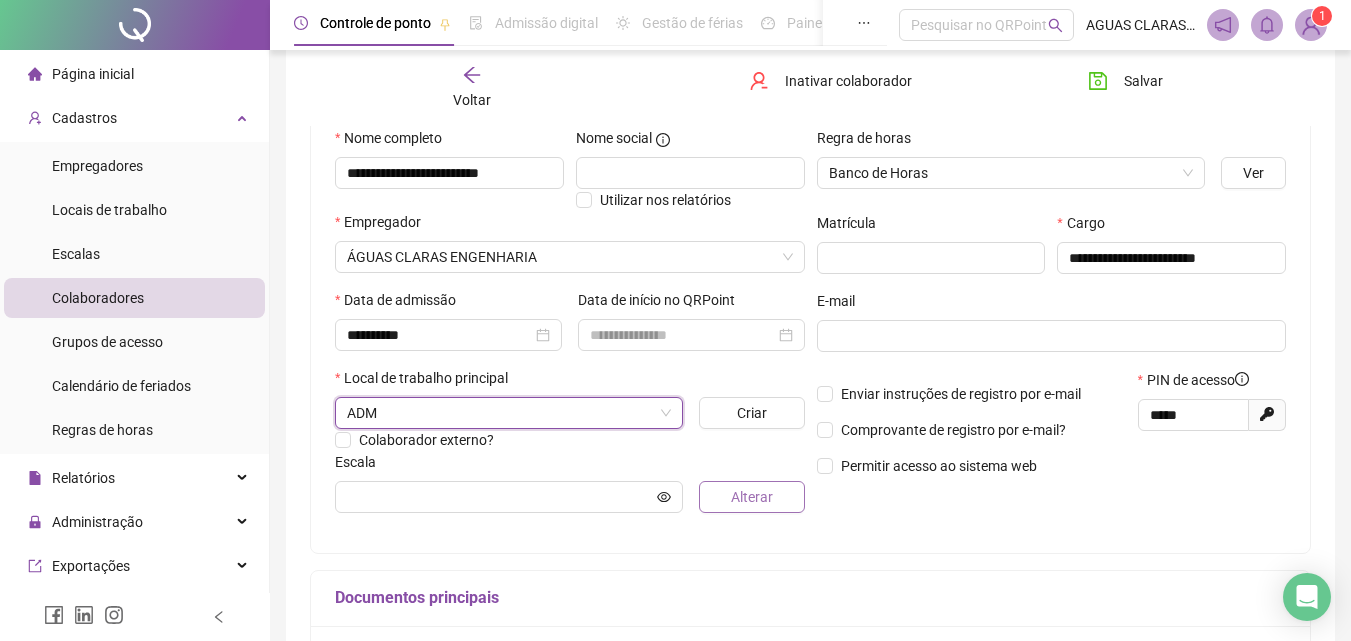 click on "Alterar" at bounding box center (751, 497) 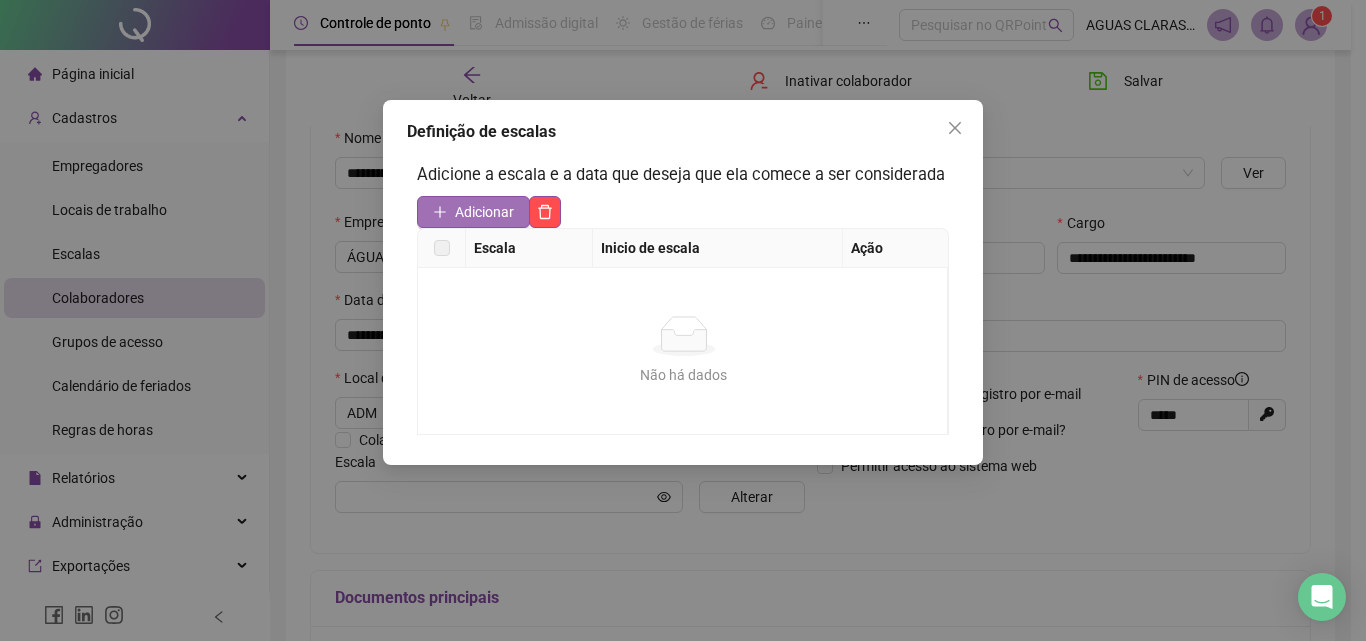 click on "Adicionar" at bounding box center (484, 212) 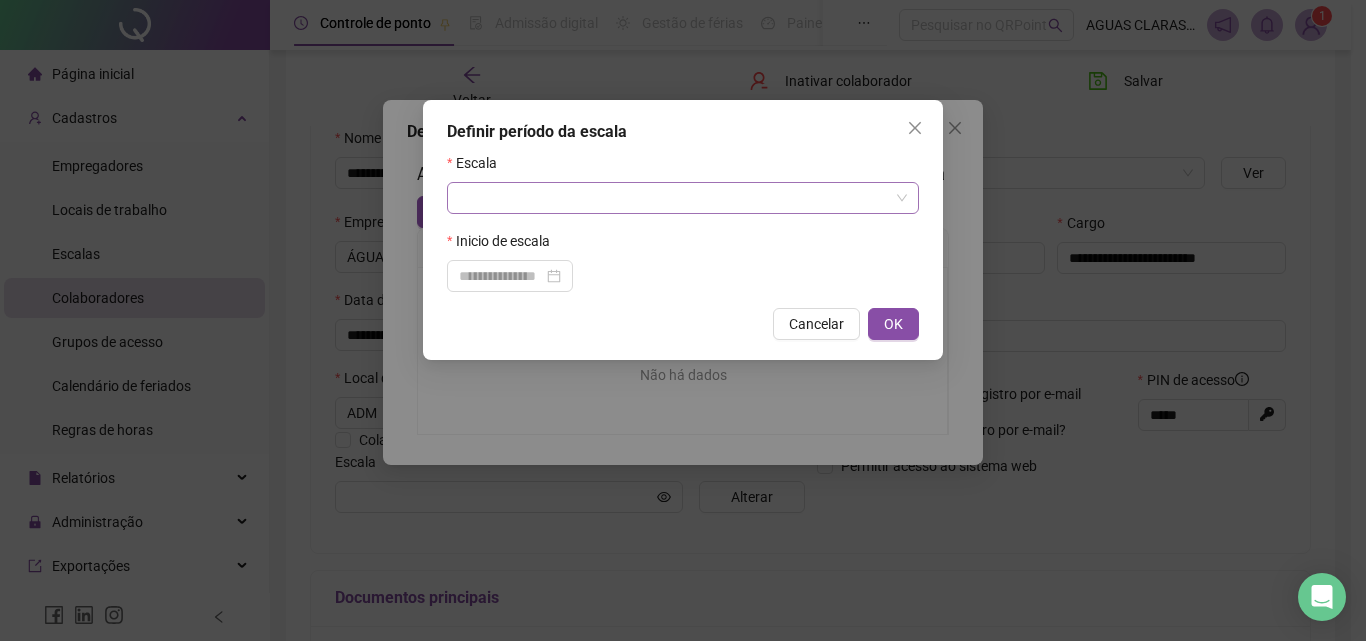 click at bounding box center [674, 198] 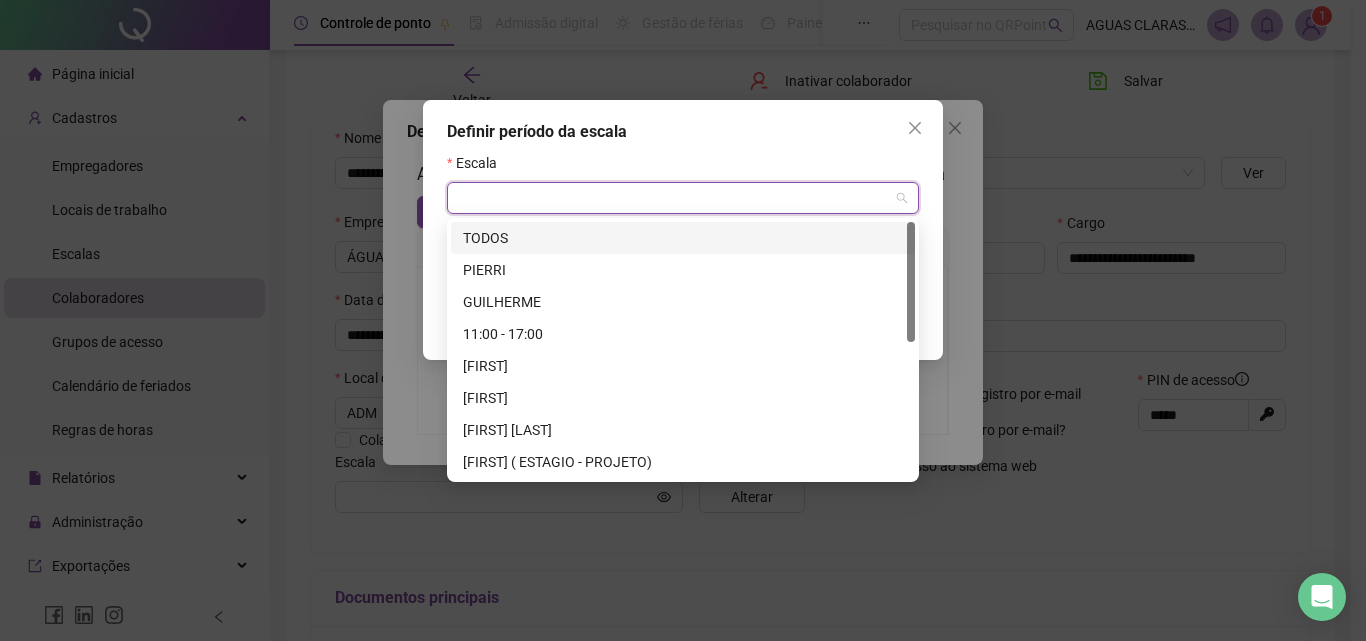 click on "TODOS" at bounding box center (683, 238) 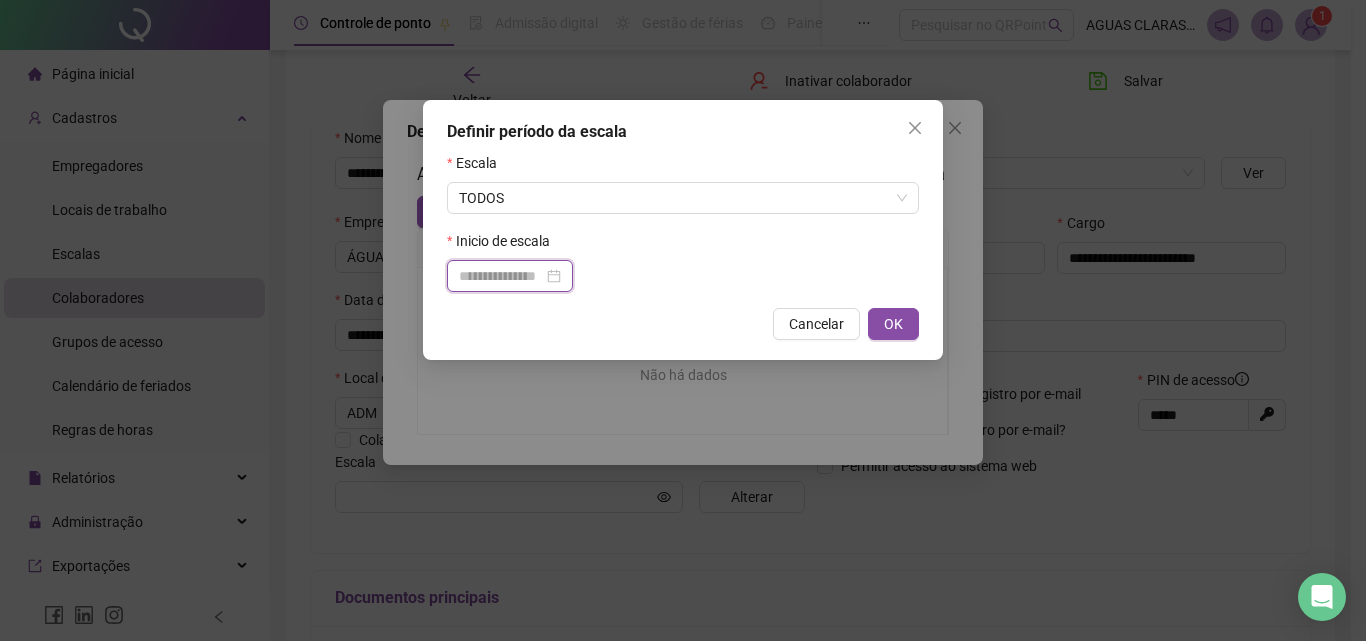 click at bounding box center [501, 276] 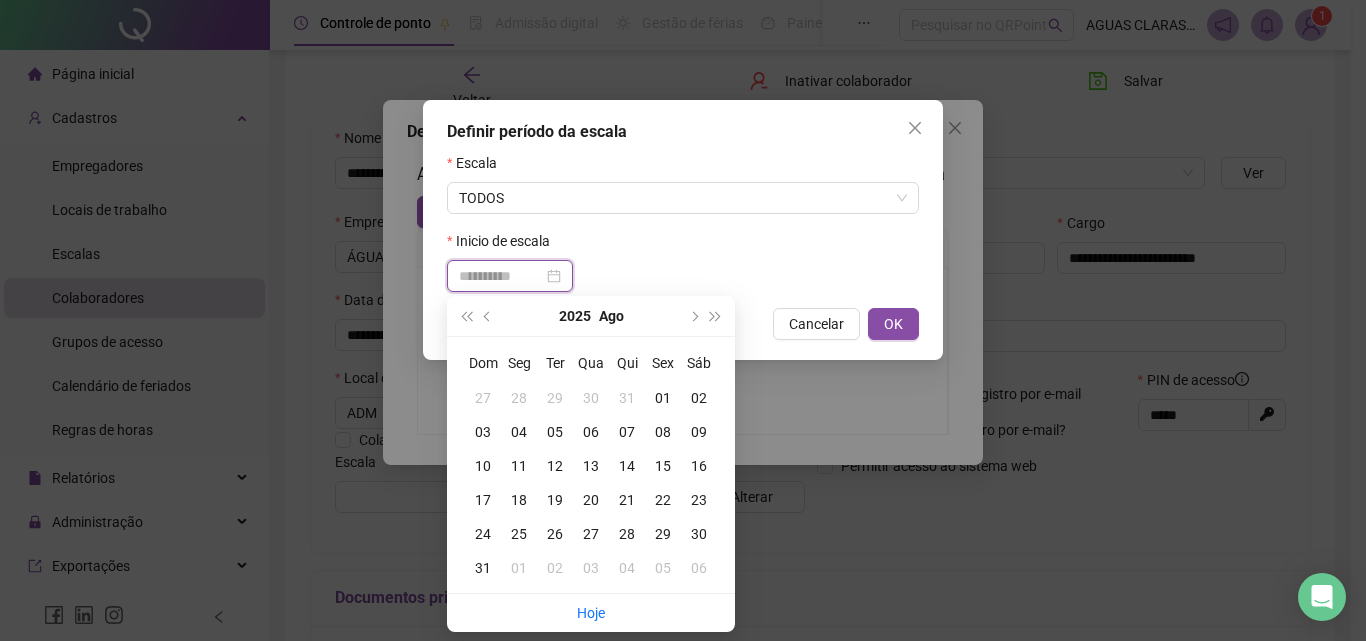 type on "**********" 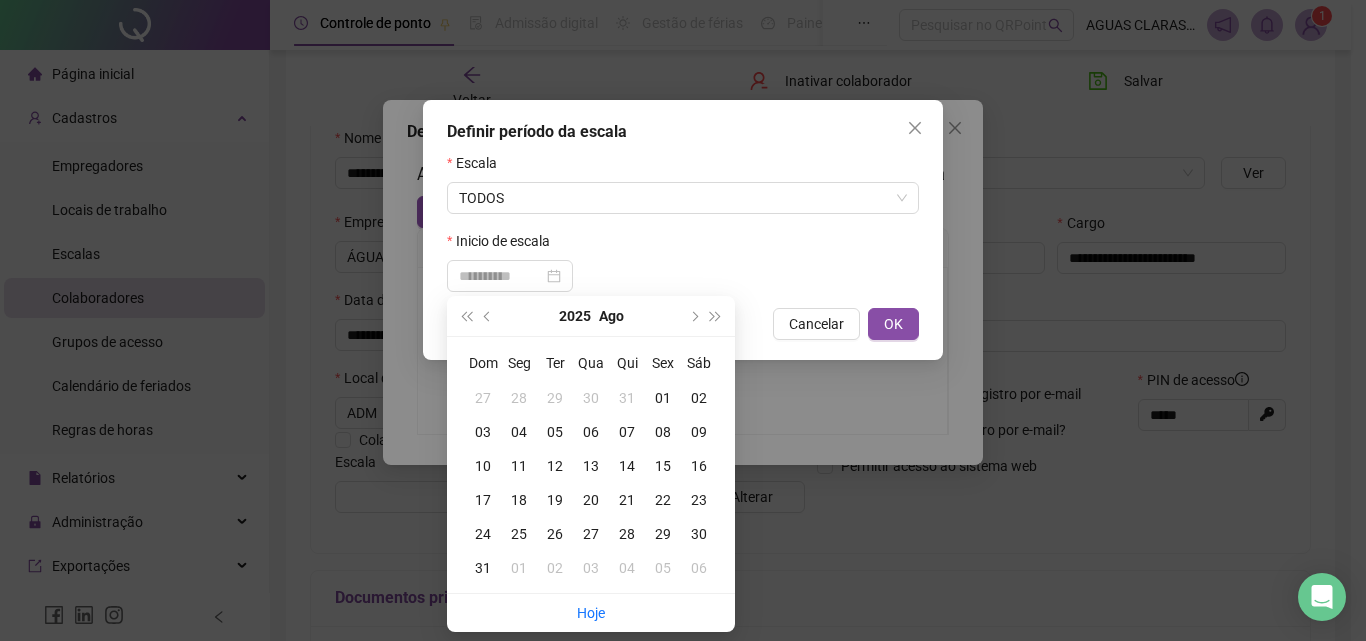 click on "04" at bounding box center (519, 432) 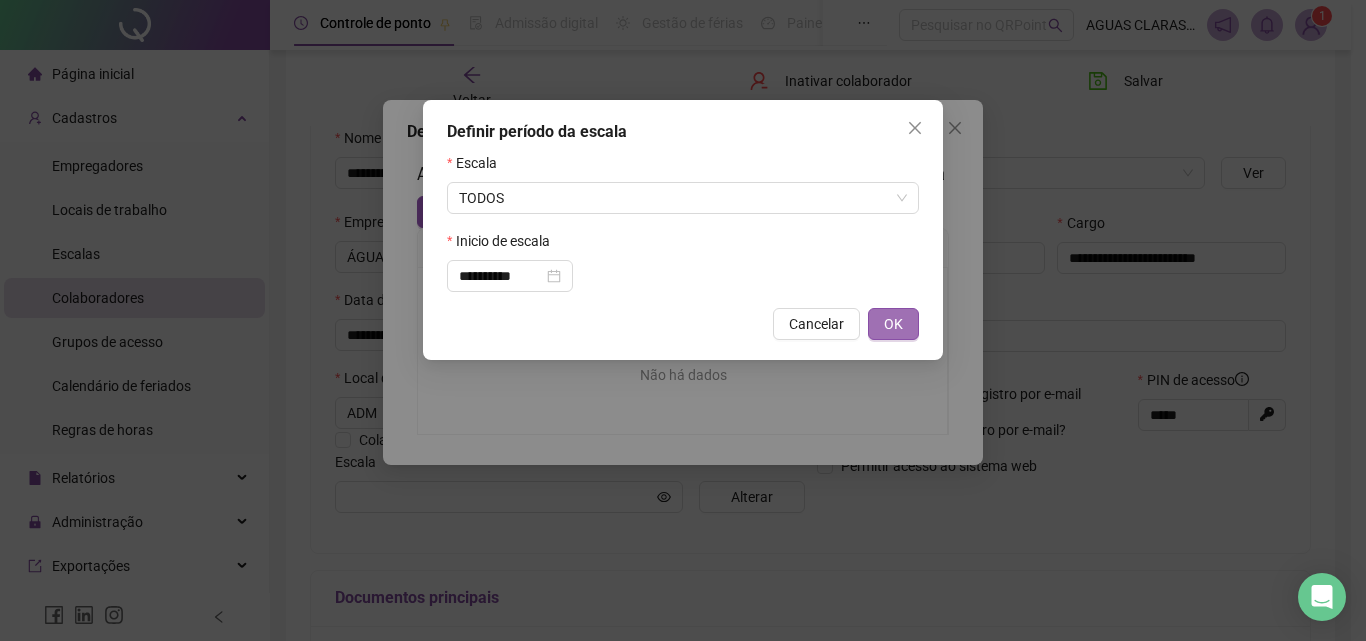 click on "OK" at bounding box center [893, 324] 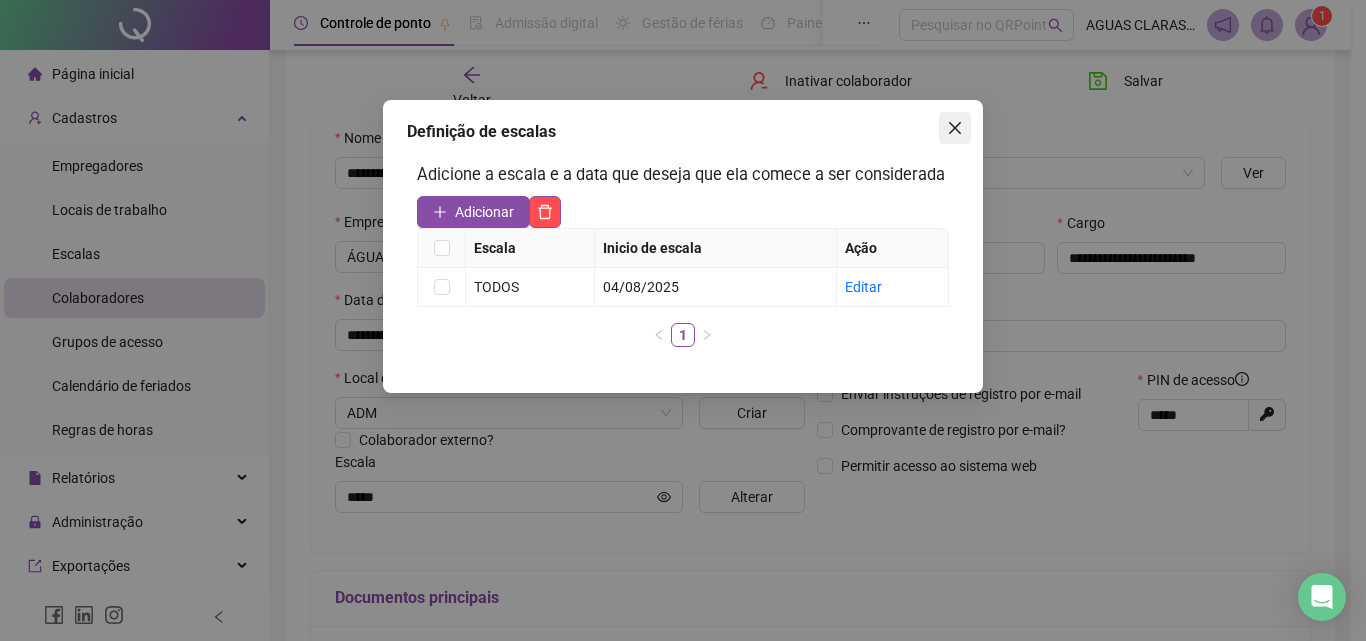 click at bounding box center (955, 128) 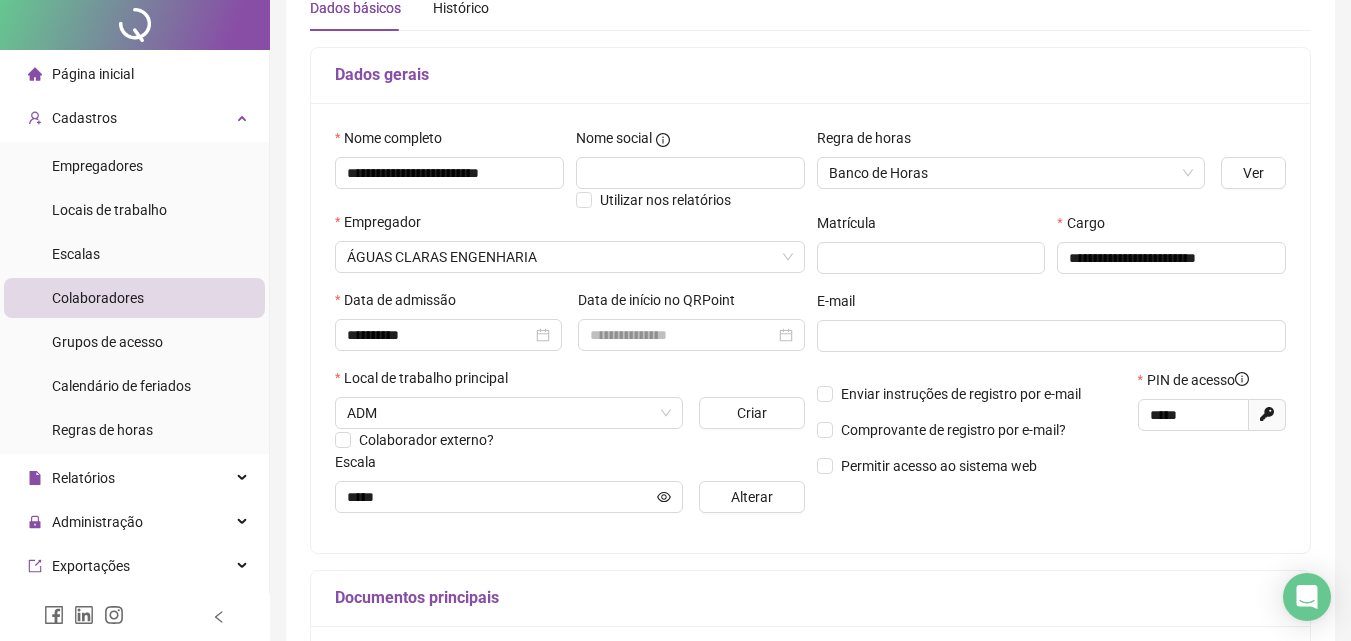 scroll, scrollTop: 0, scrollLeft: 0, axis: both 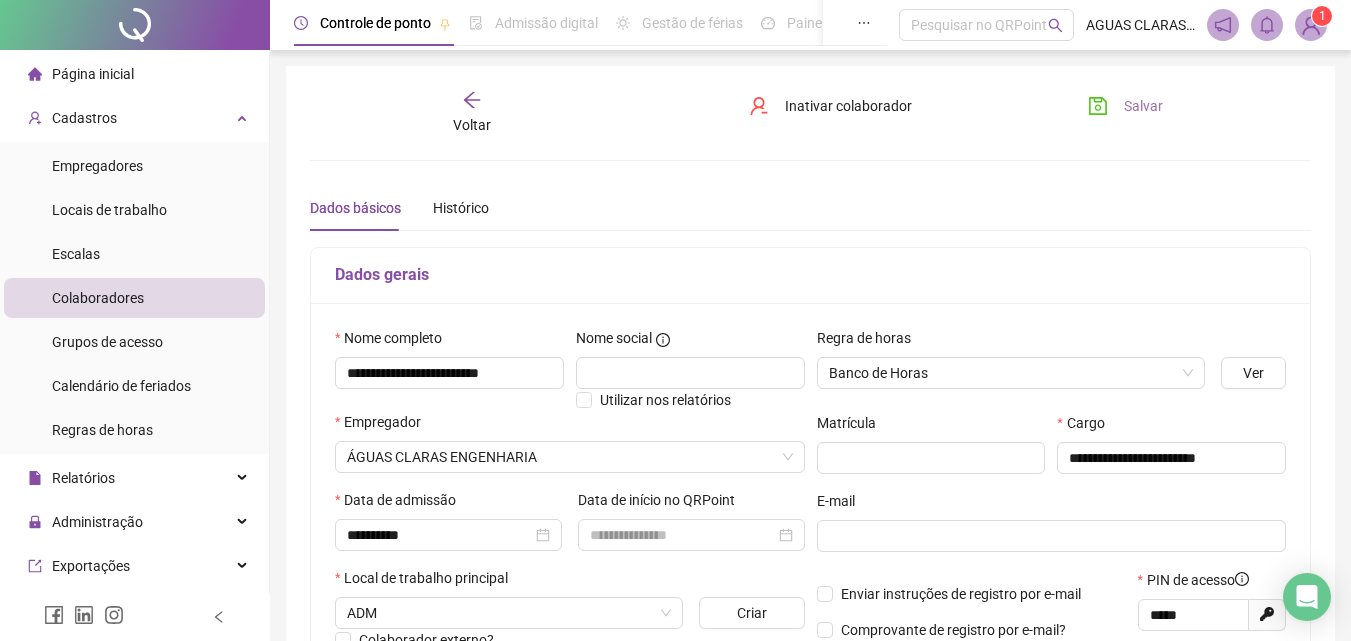 click on "Salvar" at bounding box center [1143, 106] 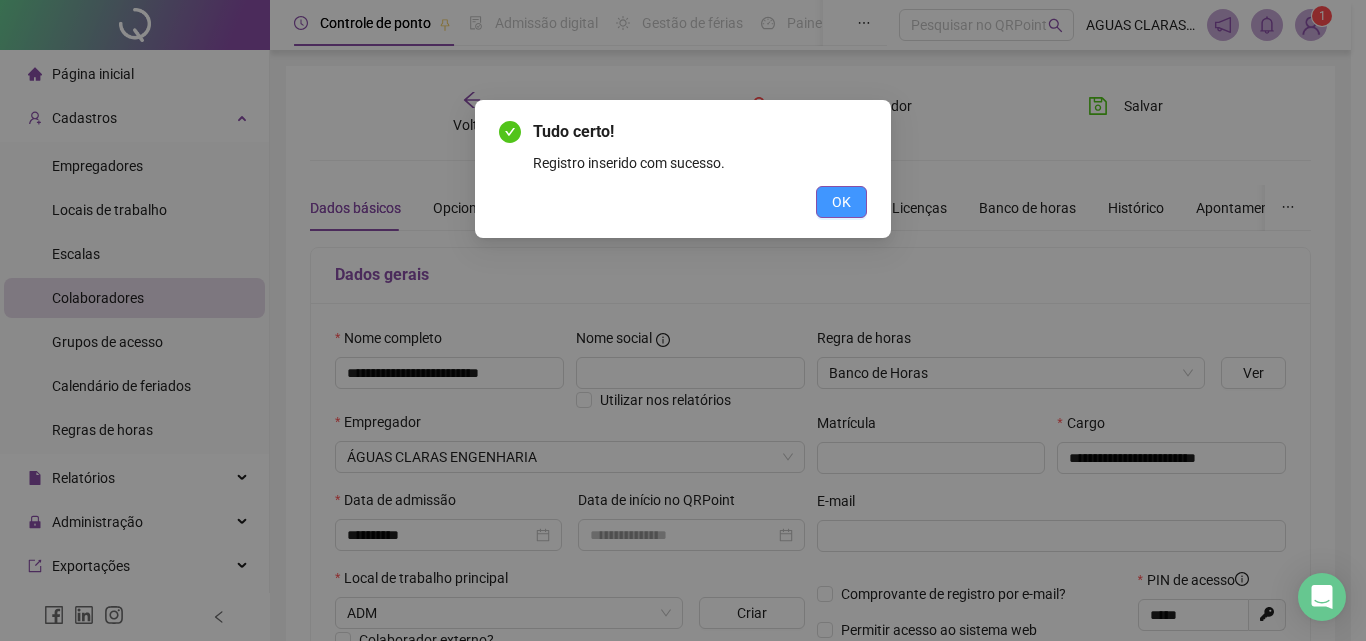 click on "OK" at bounding box center [841, 202] 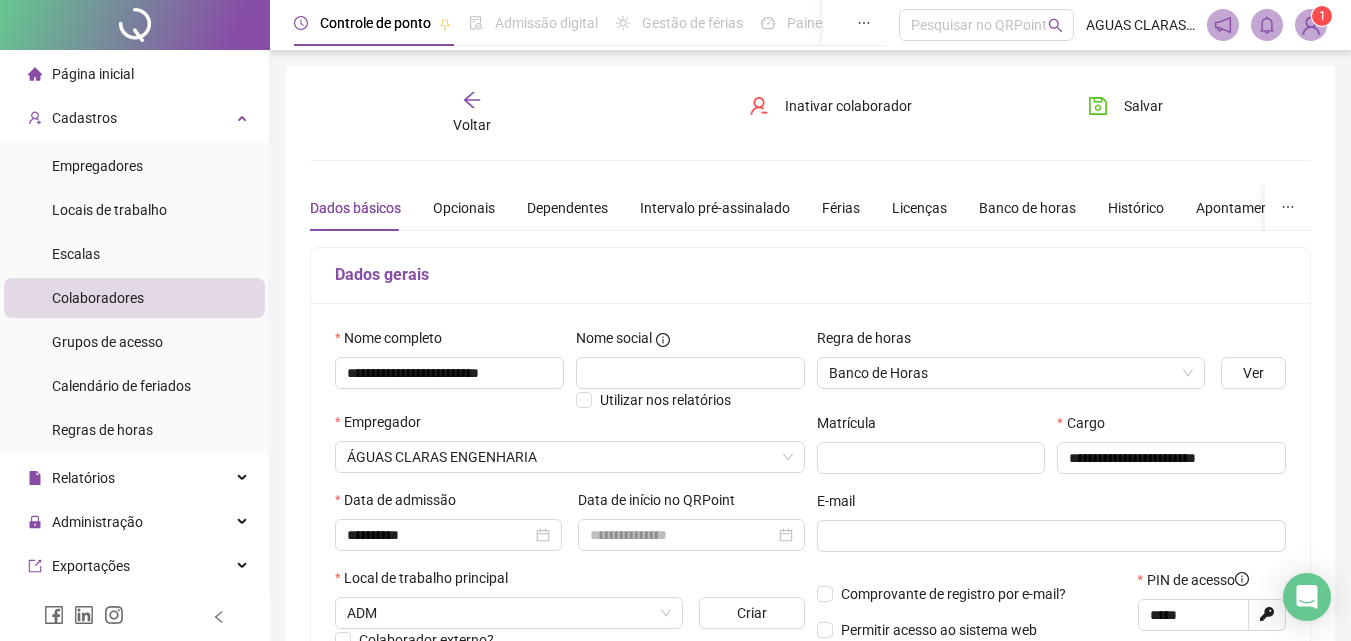 scroll, scrollTop: 400, scrollLeft: 0, axis: vertical 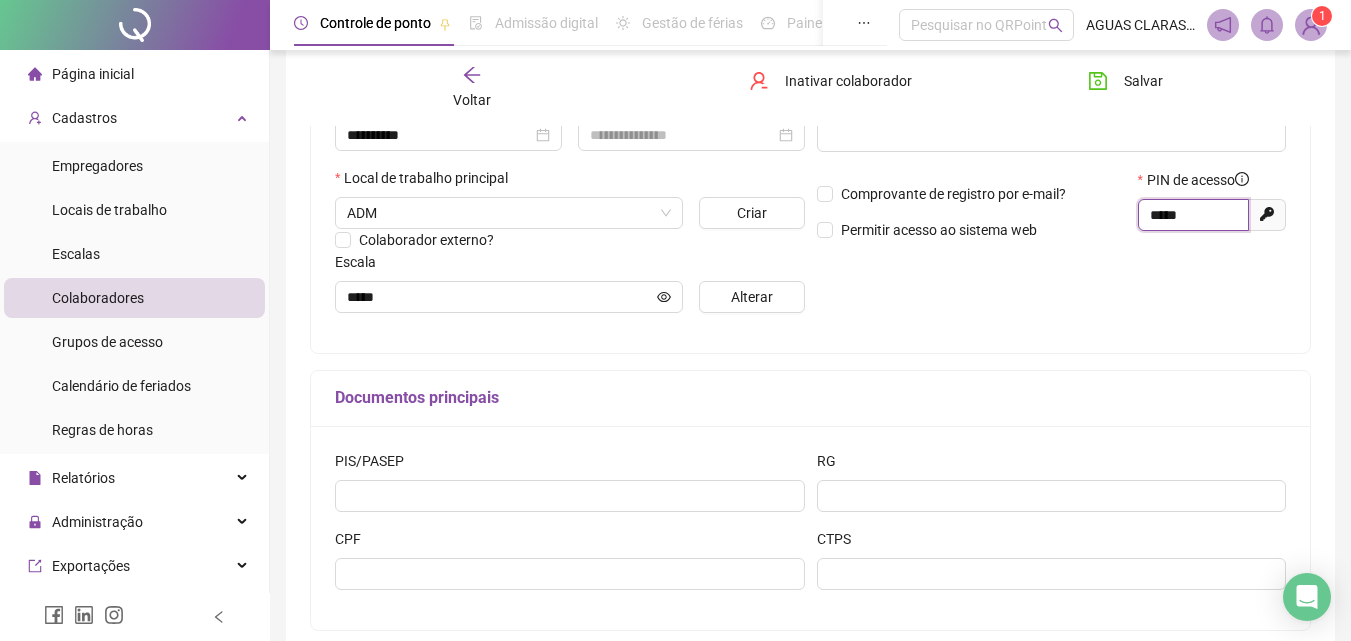 drag, startPoint x: 1221, startPoint y: 212, endPoint x: 1099, endPoint y: 217, distance: 122.10242 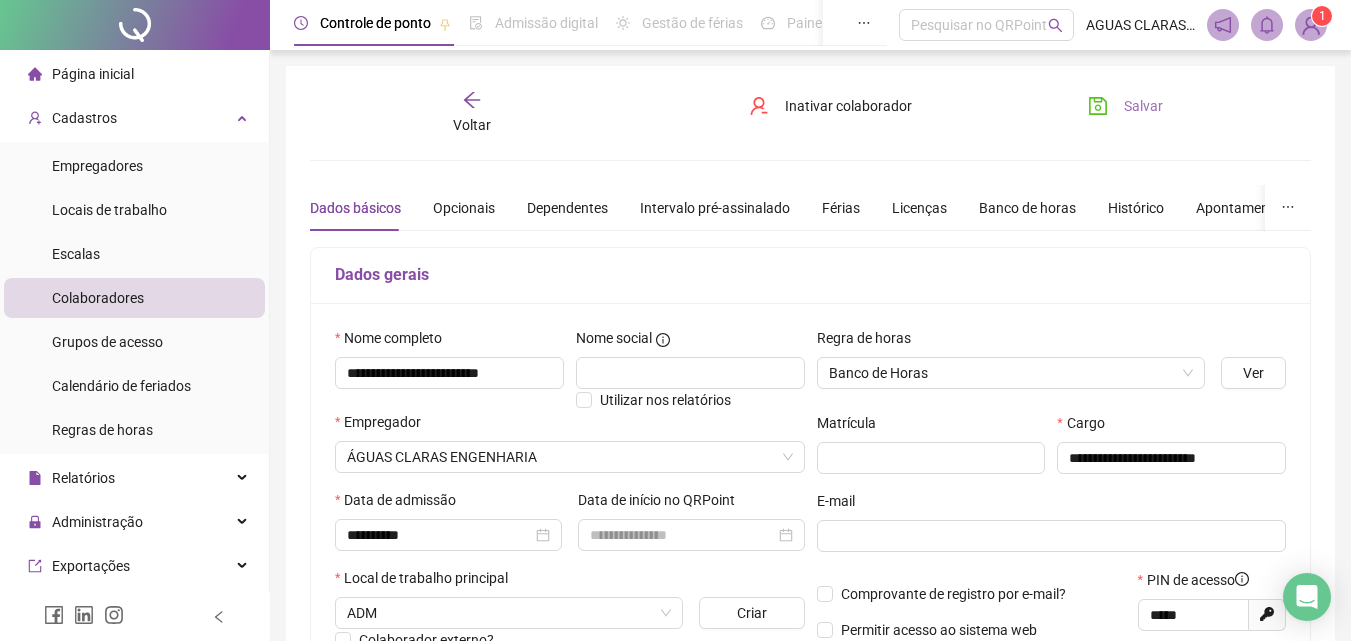 click on "Salvar" at bounding box center (1125, 106) 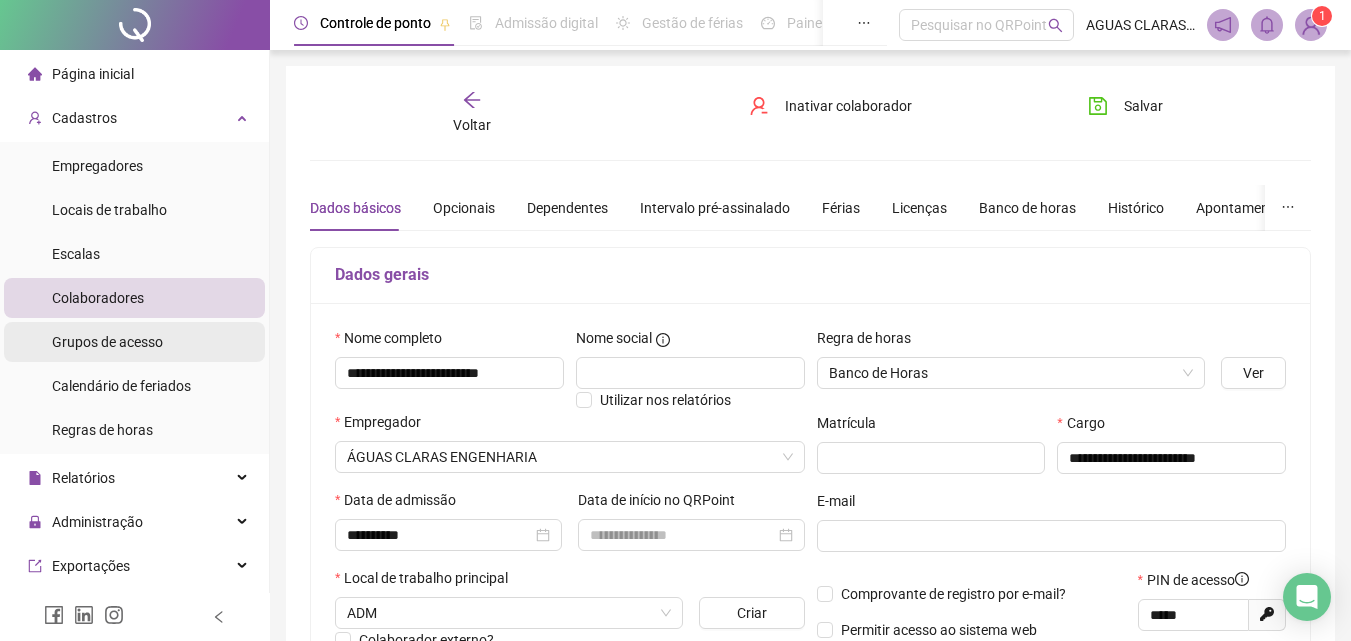 scroll, scrollTop: 257, scrollLeft: 0, axis: vertical 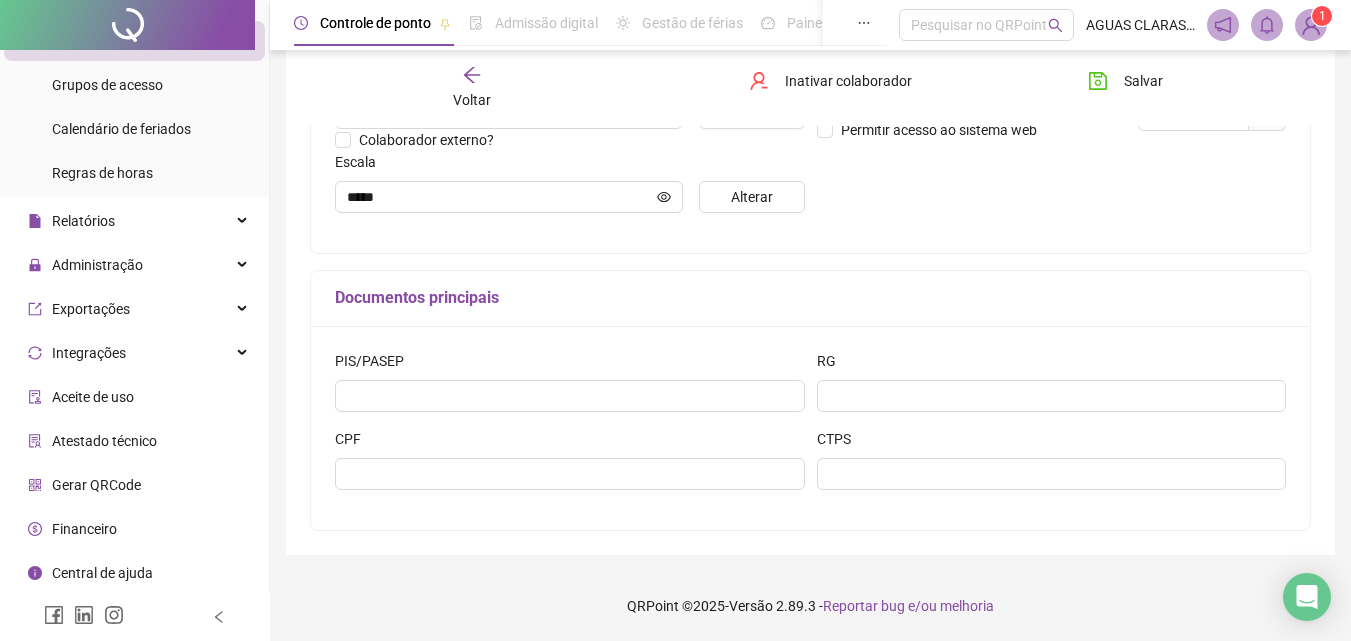 click on "Gerar QRCode" at bounding box center (134, 485) 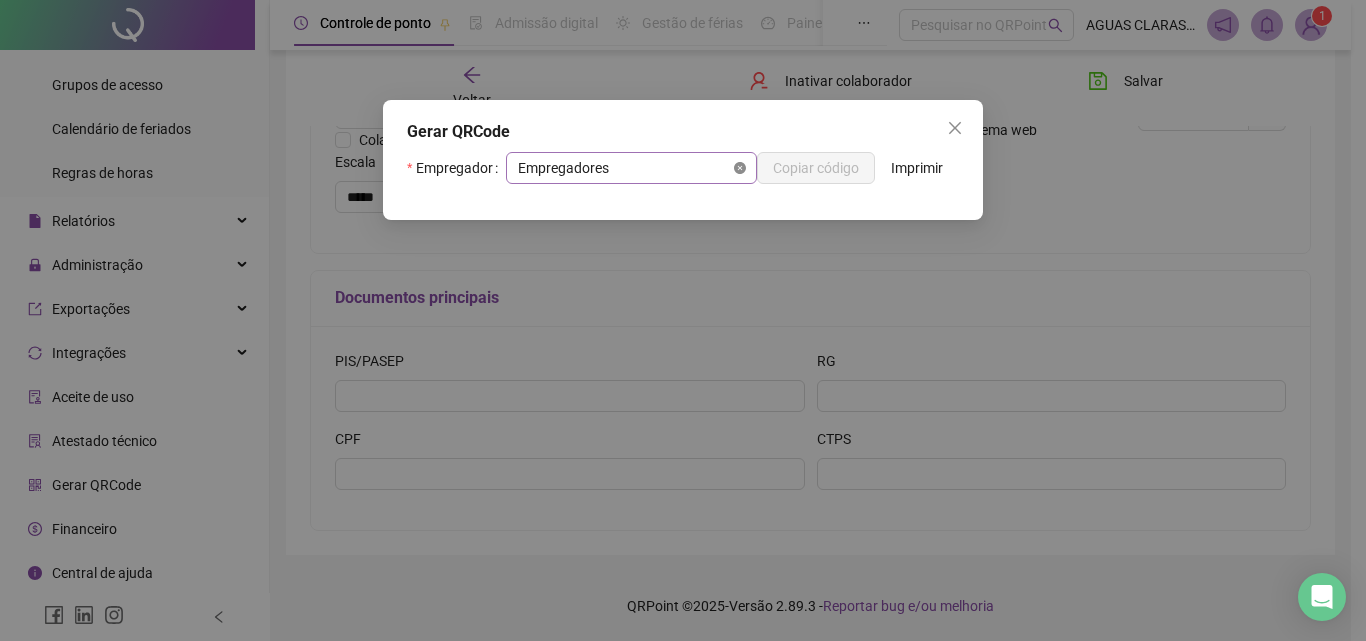 click 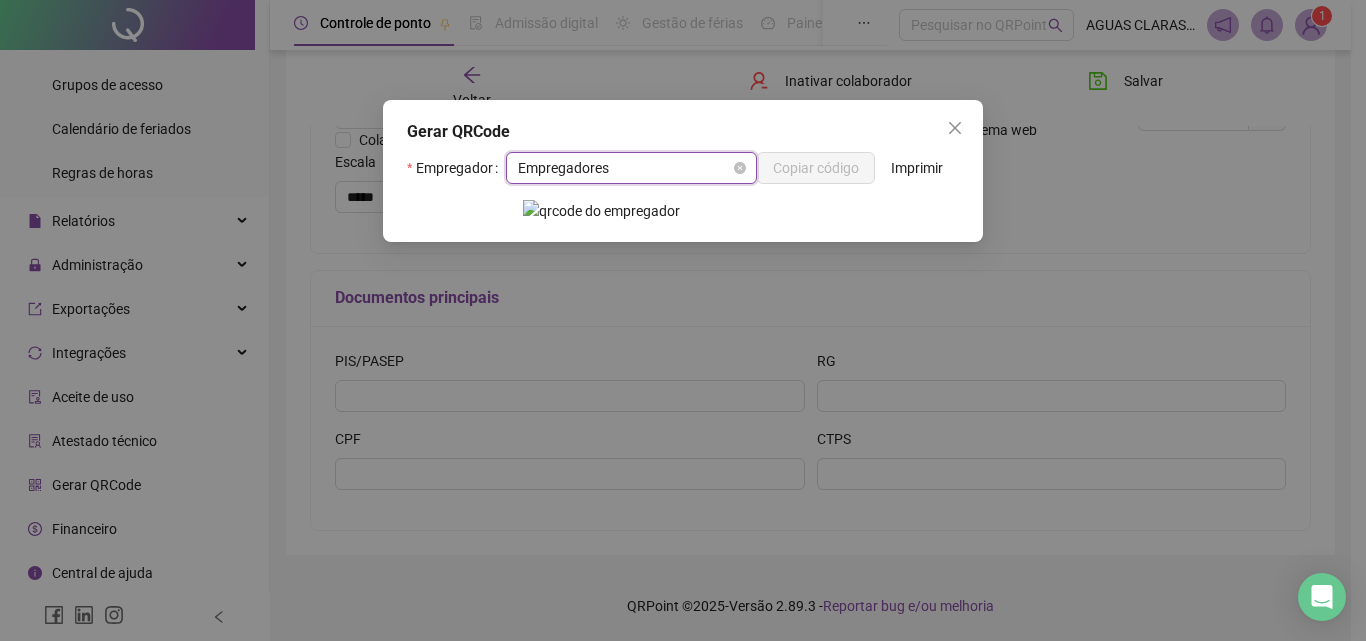 click on "Empregadores" at bounding box center [631, 168] 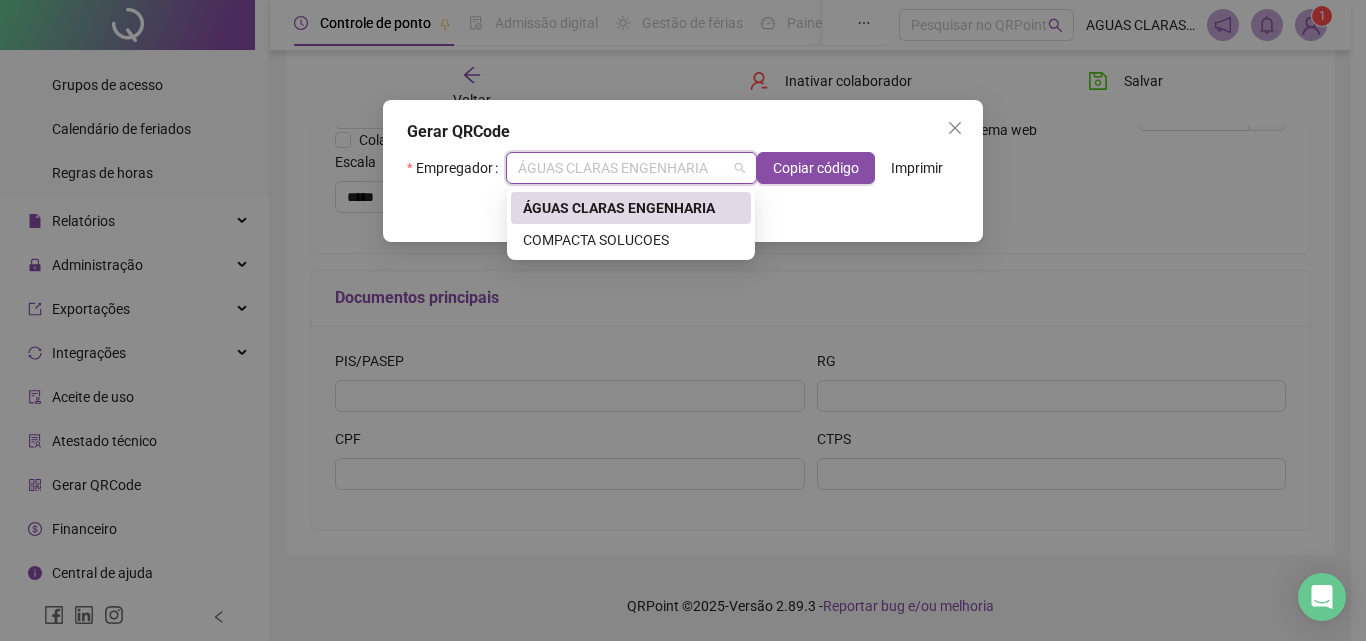 click on "ÁGUAS CLARAS ENGENHARIA" at bounding box center (631, 208) 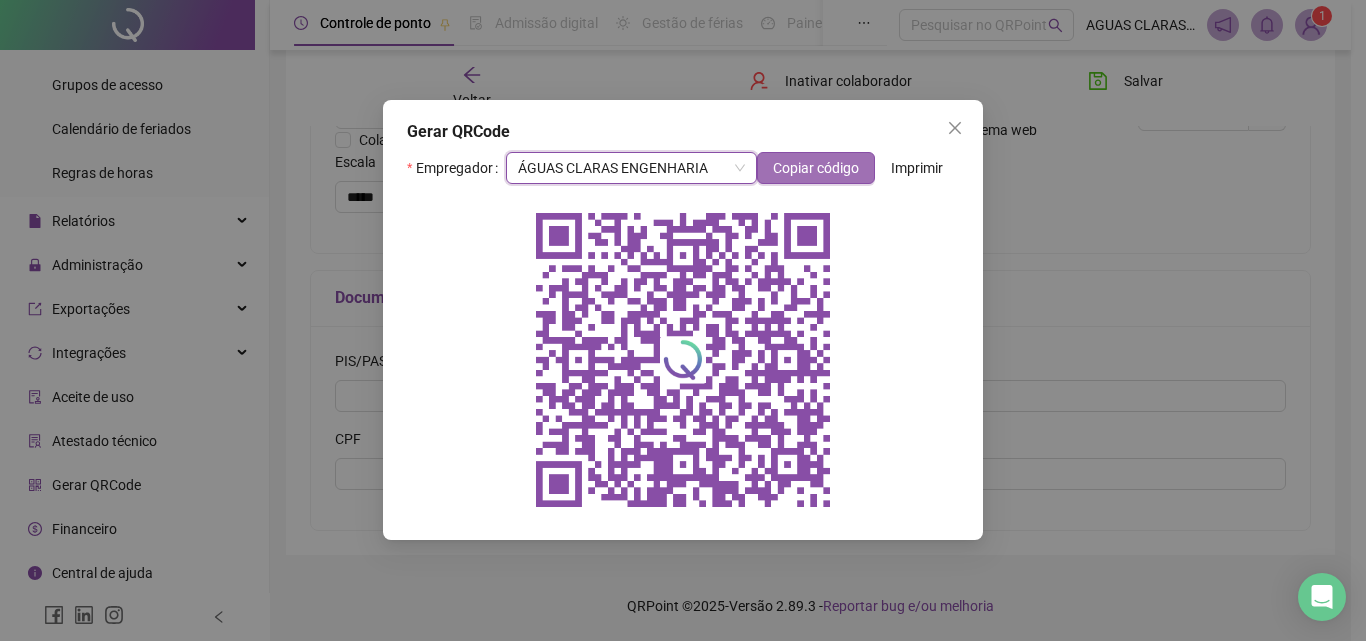 click on "Copiar código" at bounding box center [816, 168] 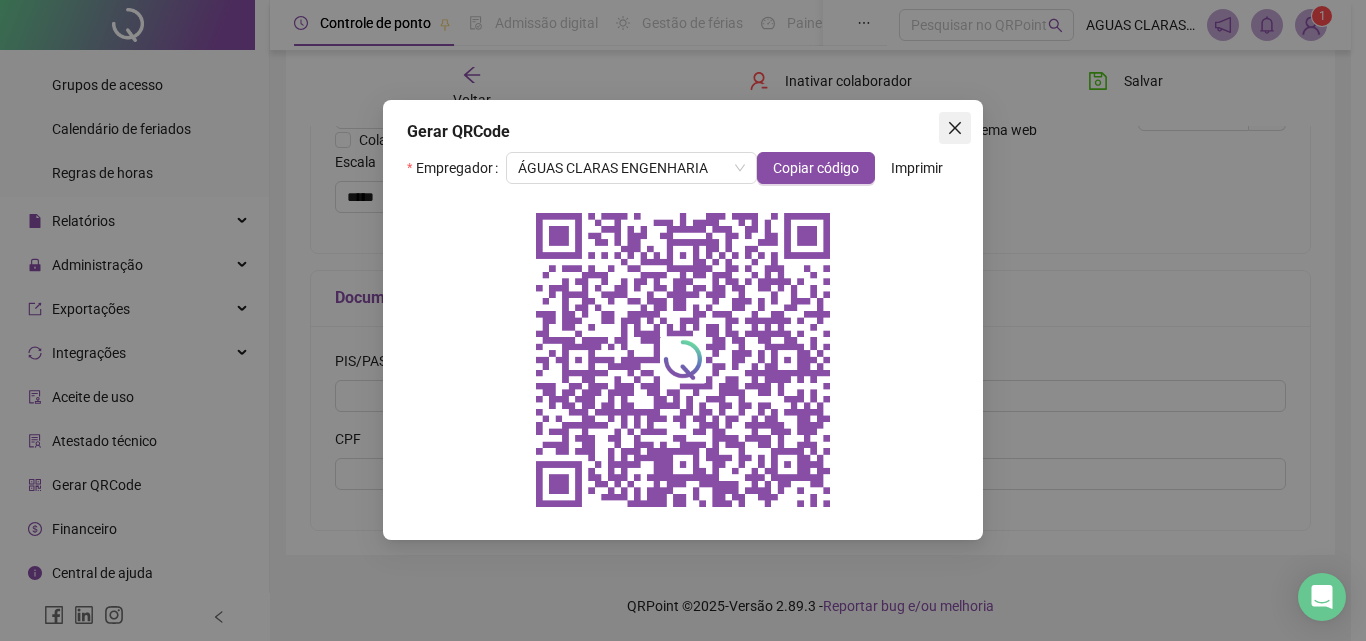 click at bounding box center (955, 128) 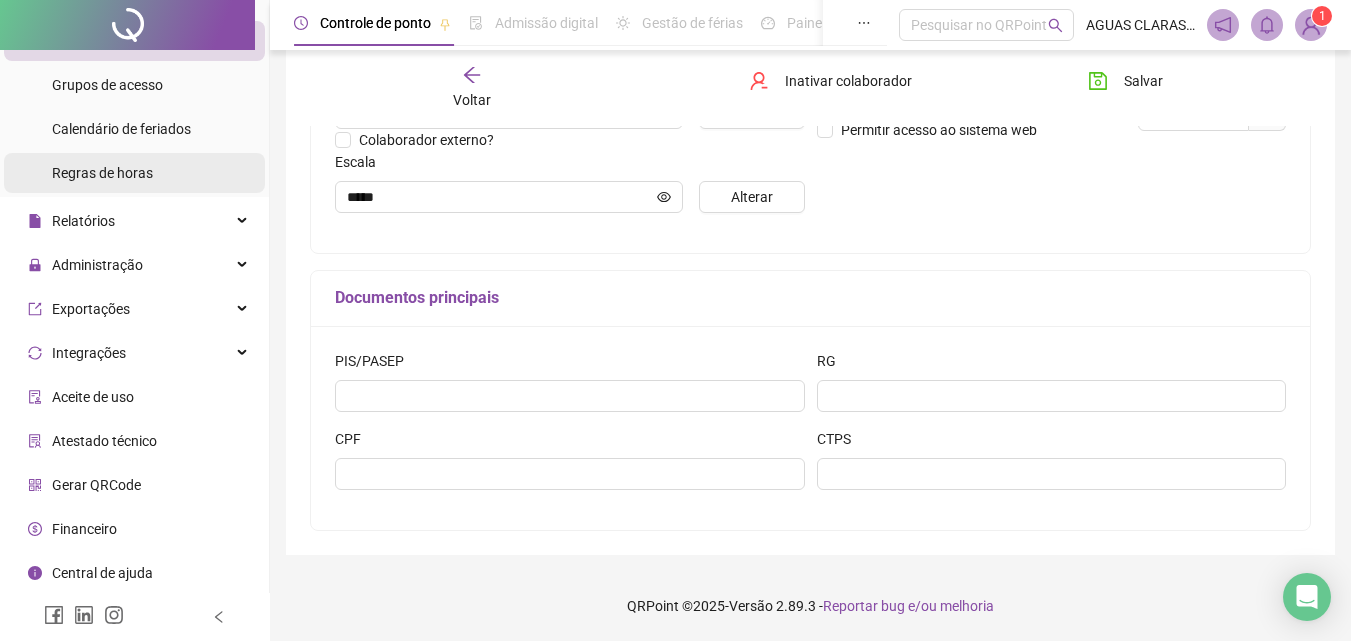 scroll, scrollTop: 0, scrollLeft: 0, axis: both 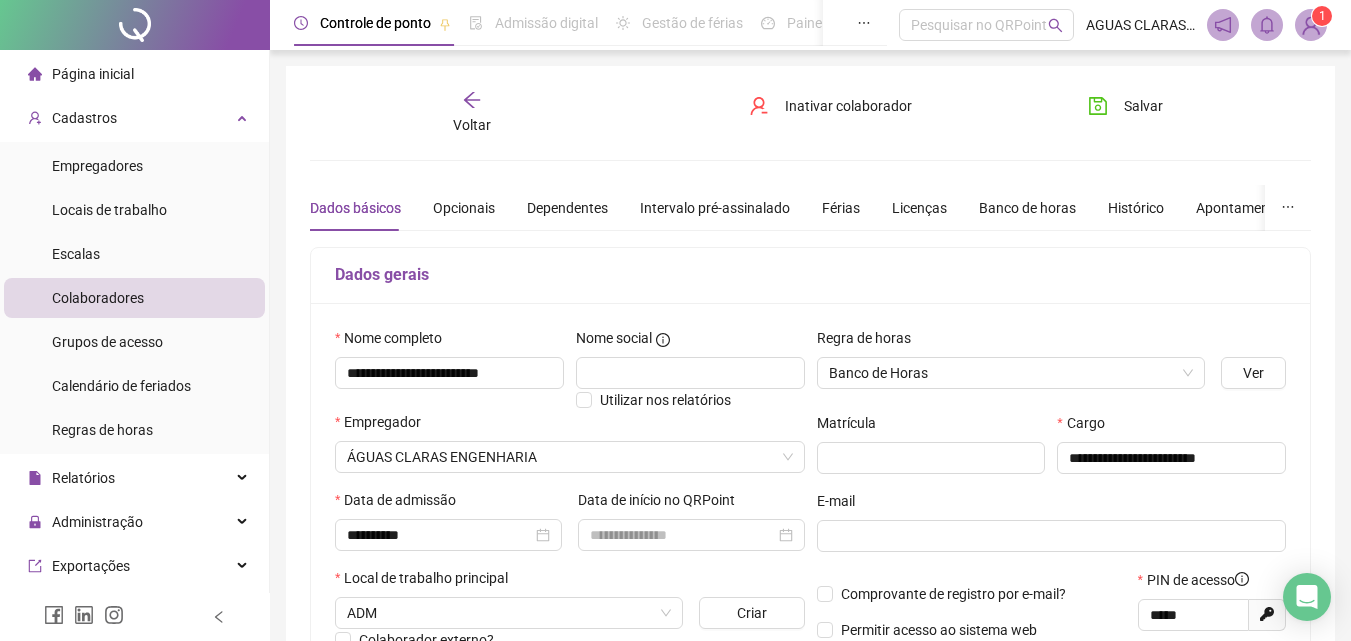 click on "Página inicial" at bounding box center (134, 74) 